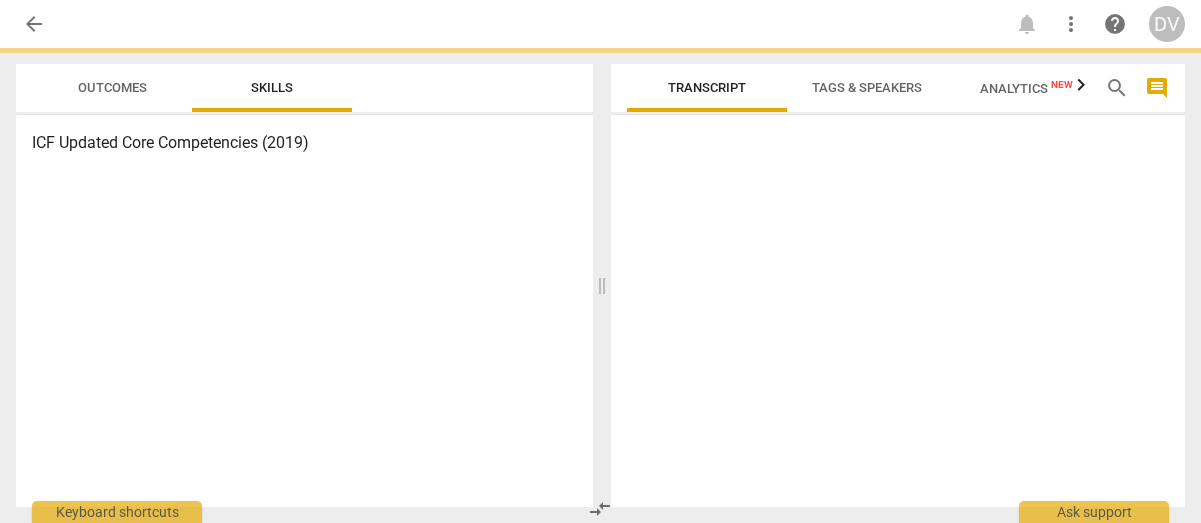 scroll, scrollTop: 0, scrollLeft: 0, axis: both 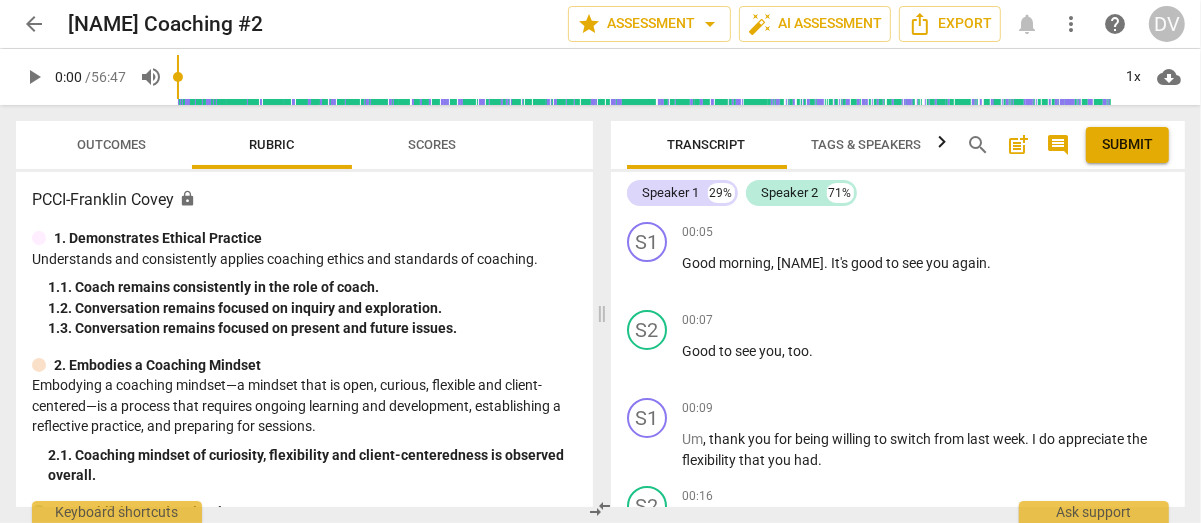 click on "Scores" at bounding box center [432, 144] 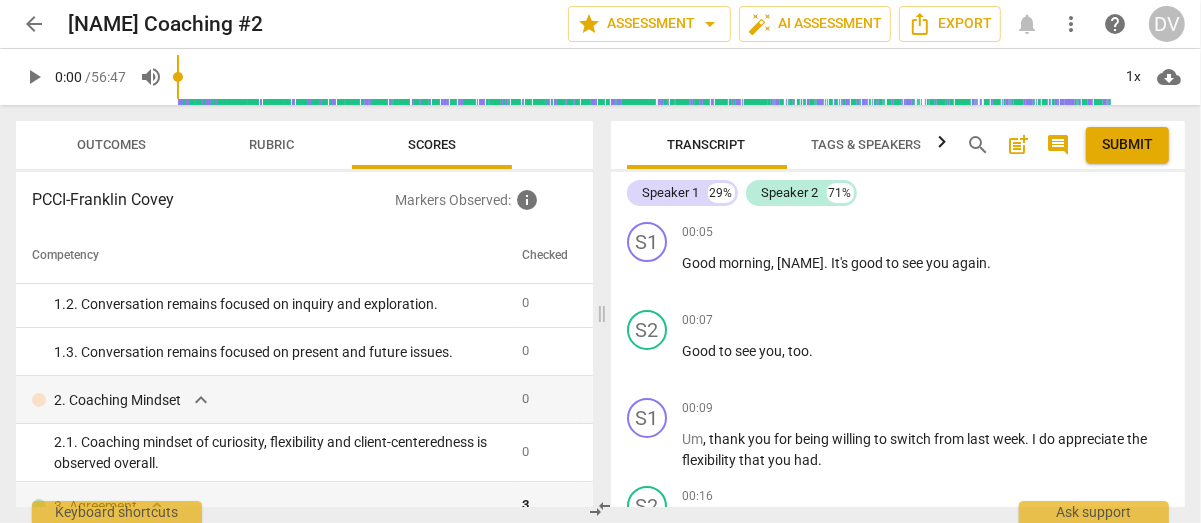 scroll, scrollTop: 0, scrollLeft: 0, axis: both 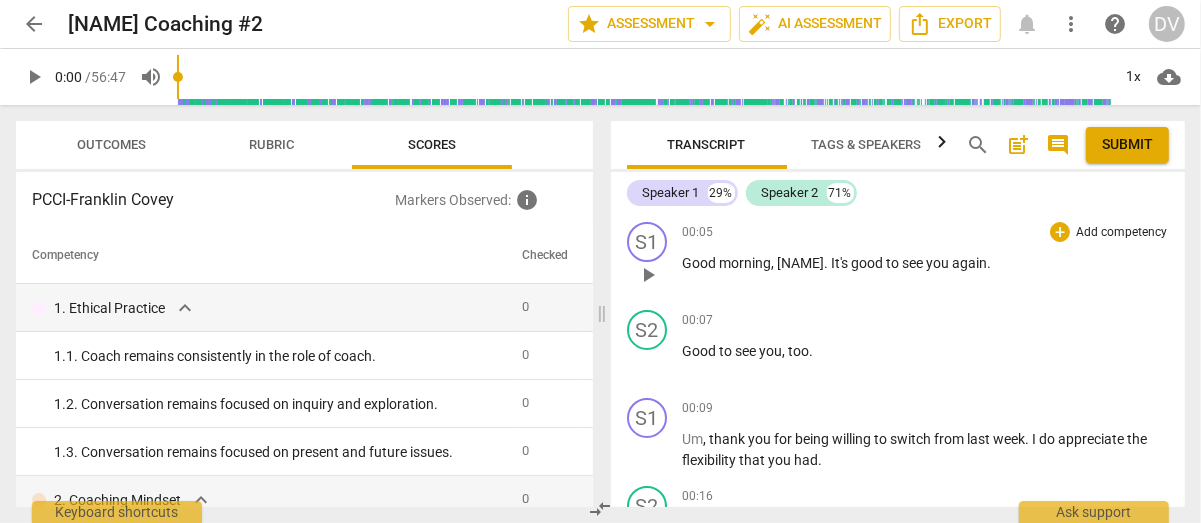 click on "Add competency" at bounding box center (1121, 233) 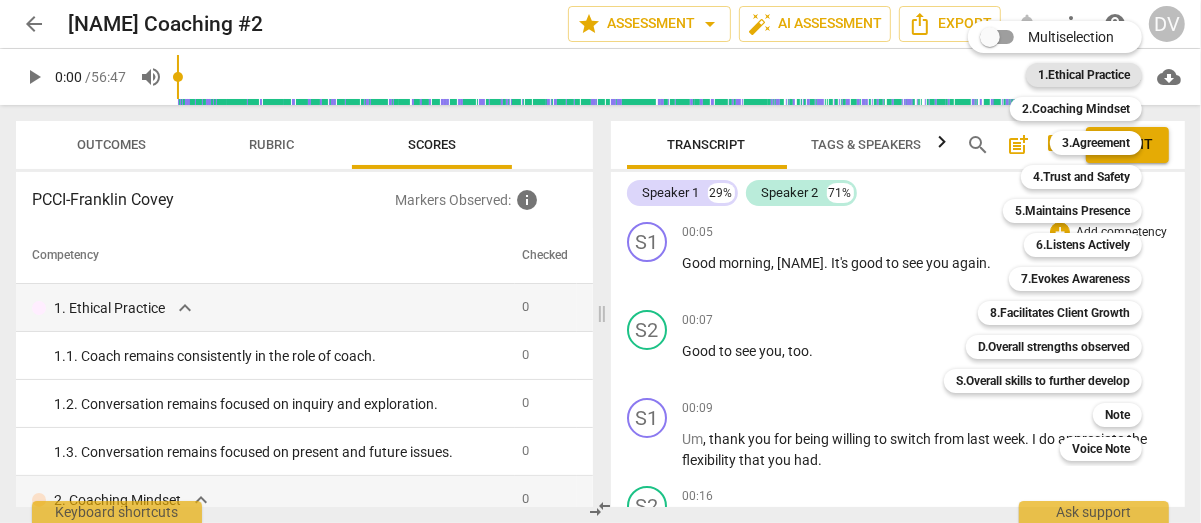 click on "1.Ethical Practice" at bounding box center (1084, 75) 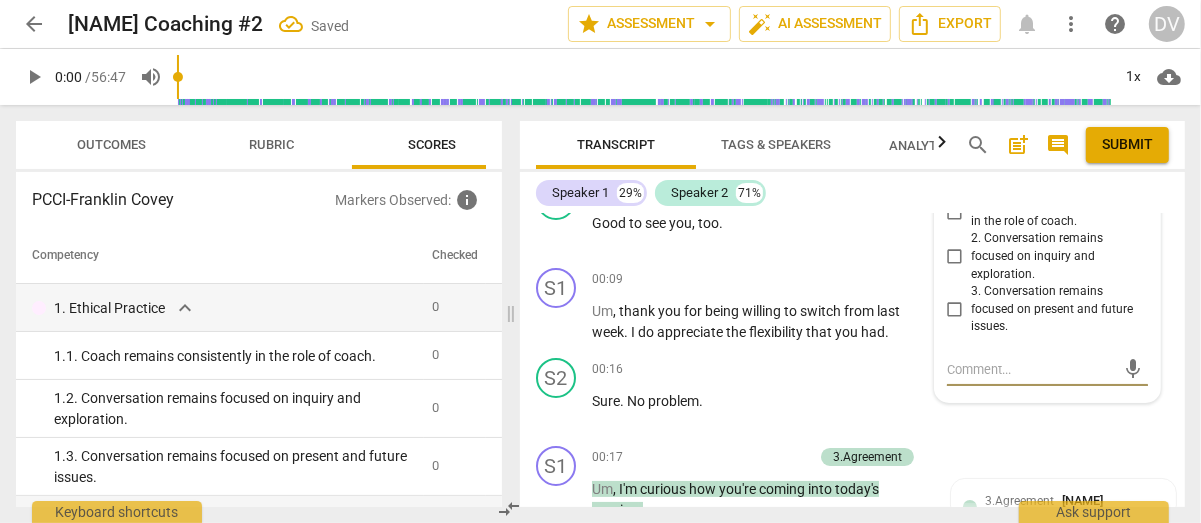 scroll, scrollTop: 100, scrollLeft: 0, axis: vertical 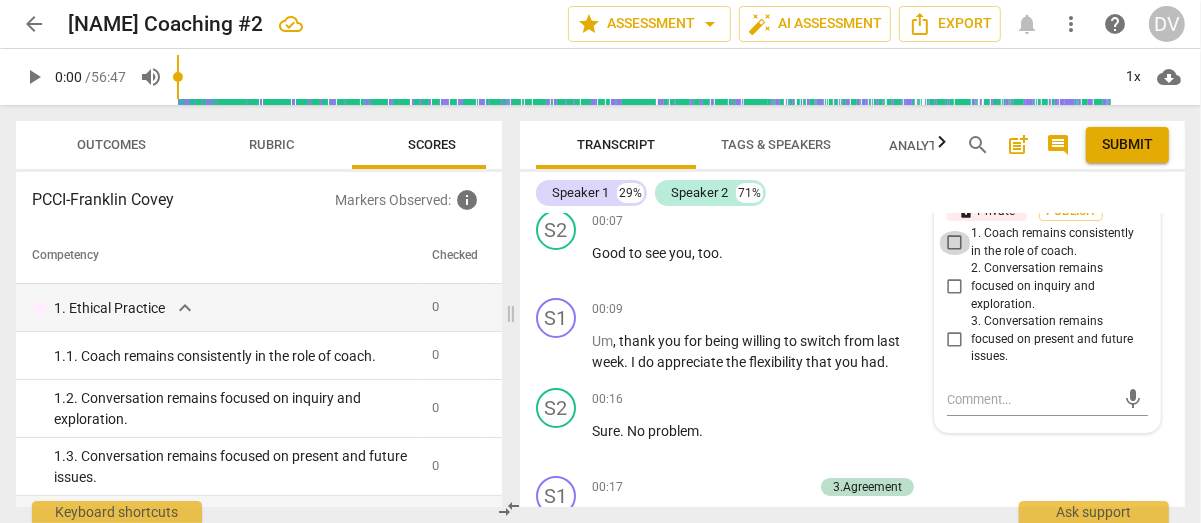 click on "1. Coach remains consistently in the role of coach." at bounding box center [955, 243] 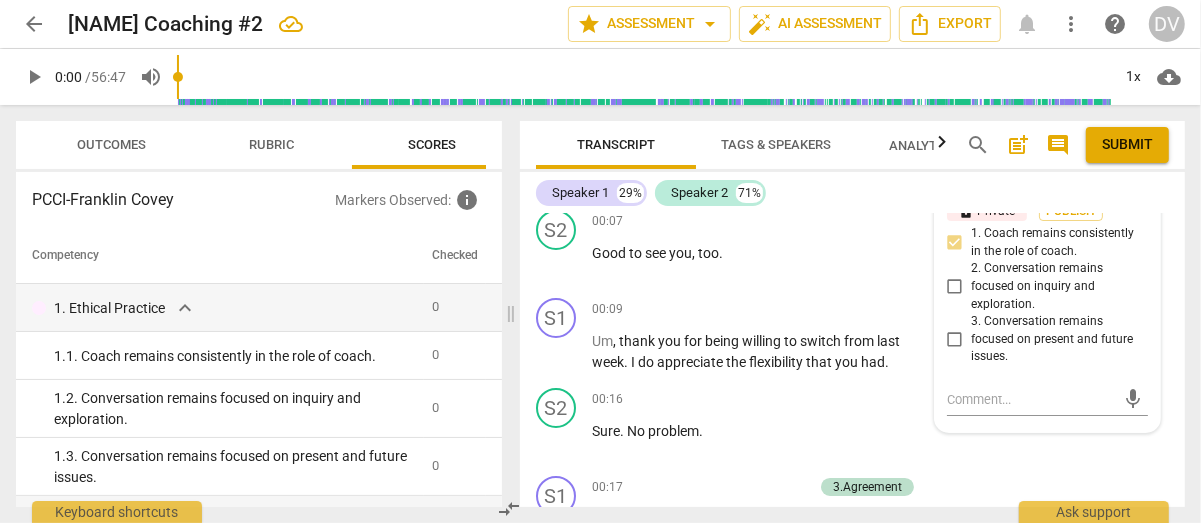 click on "2. Conversation remains focused on inquiry and exploration." at bounding box center (955, 287) 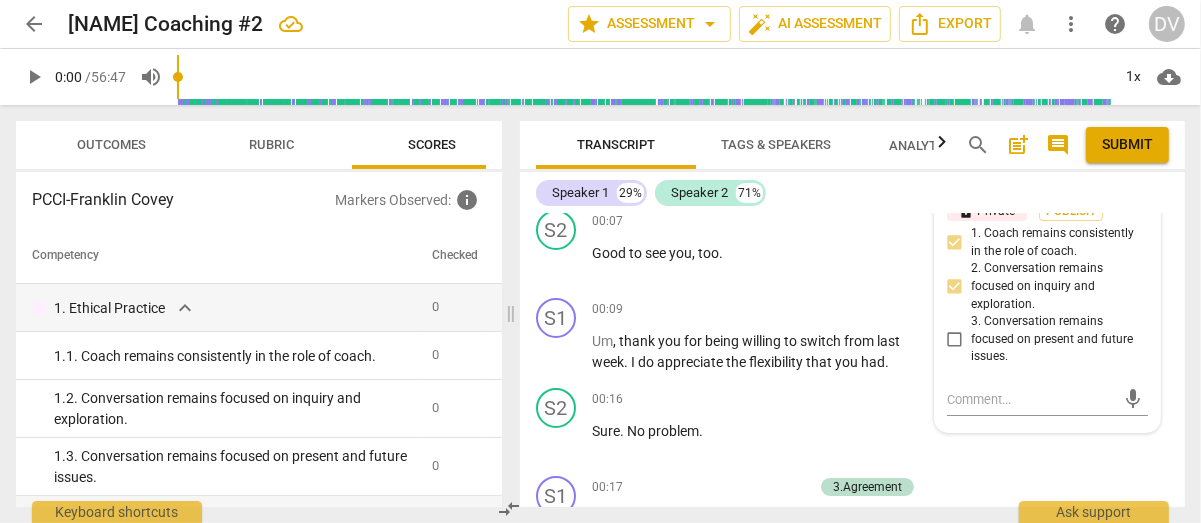 click on "3. Conversation remains focused on present and future issues." at bounding box center (955, 340) 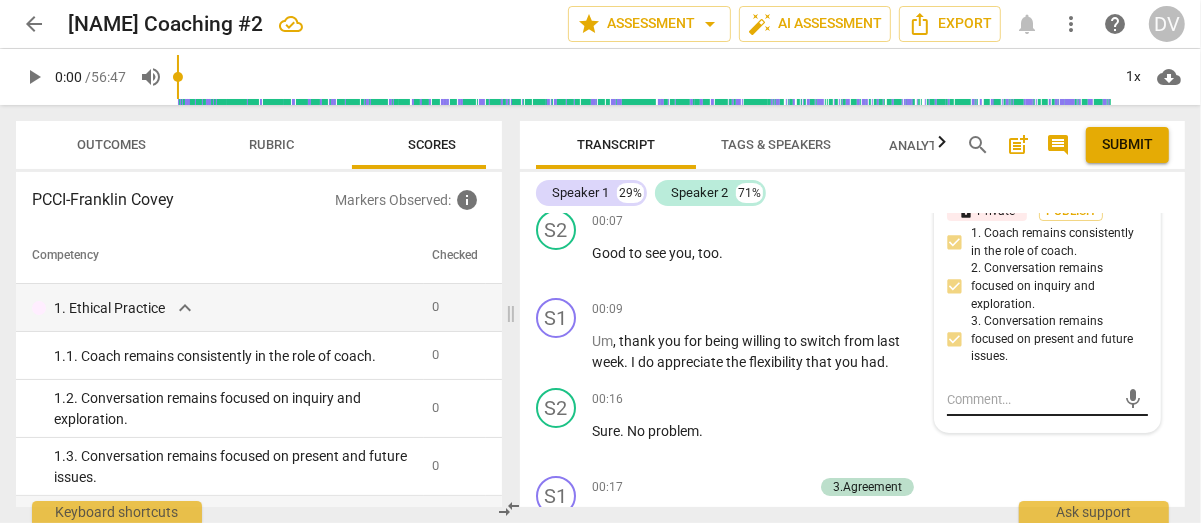 click at bounding box center (1031, 399) 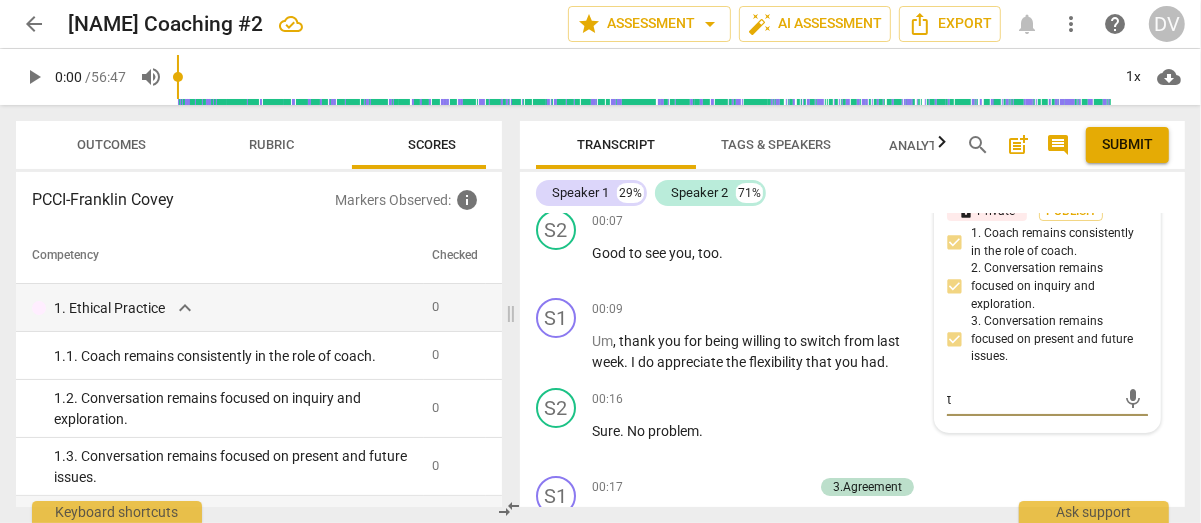 type on "th" 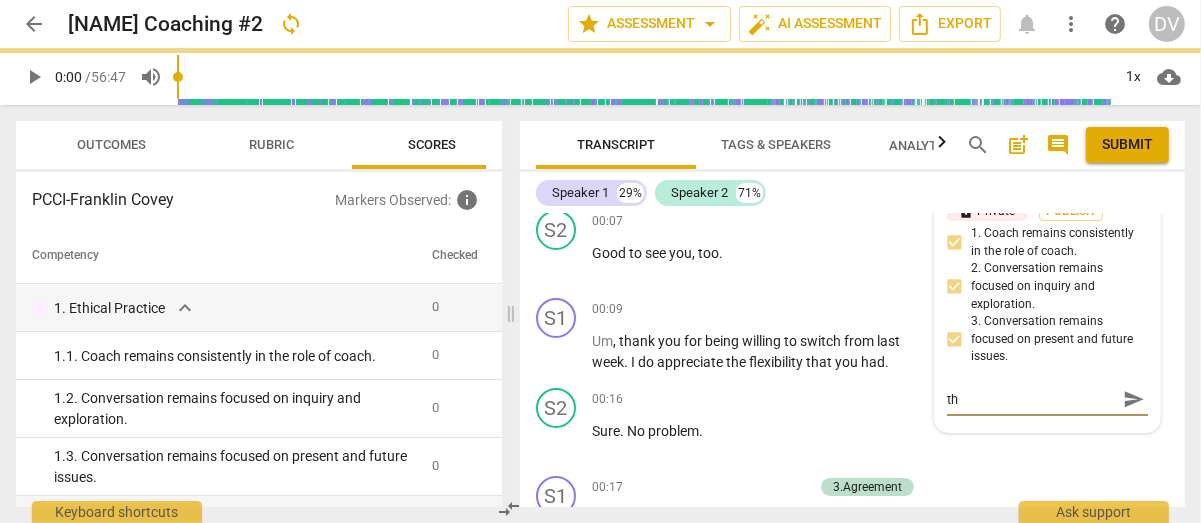 type on "thr" 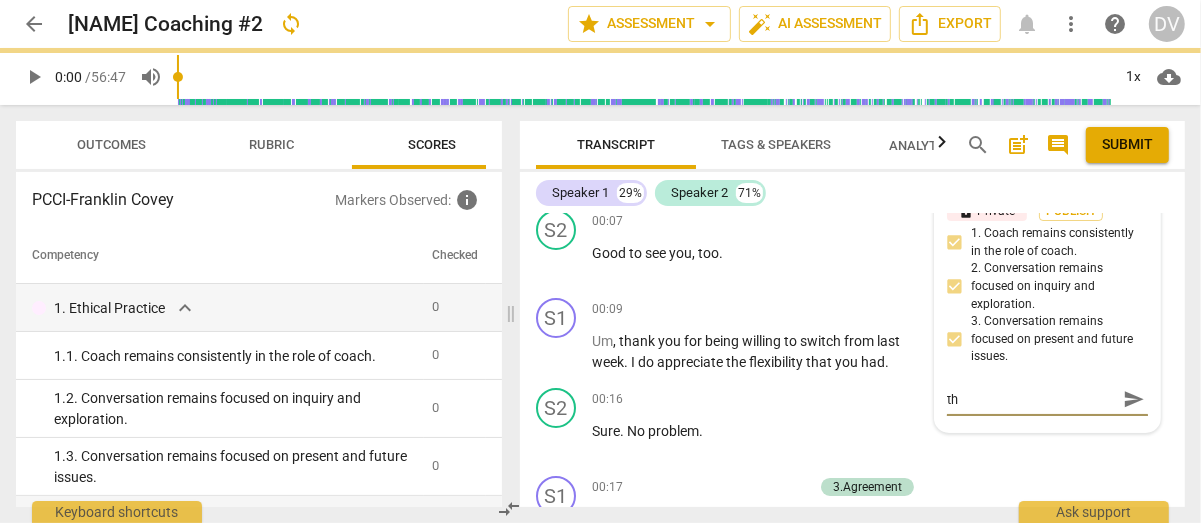type on "thr" 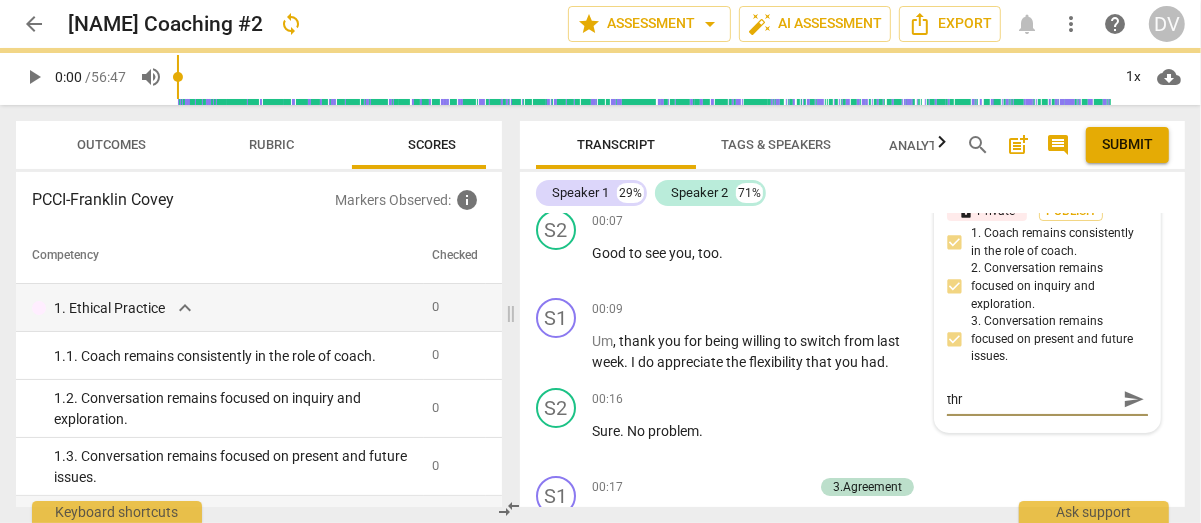 type on "thro" 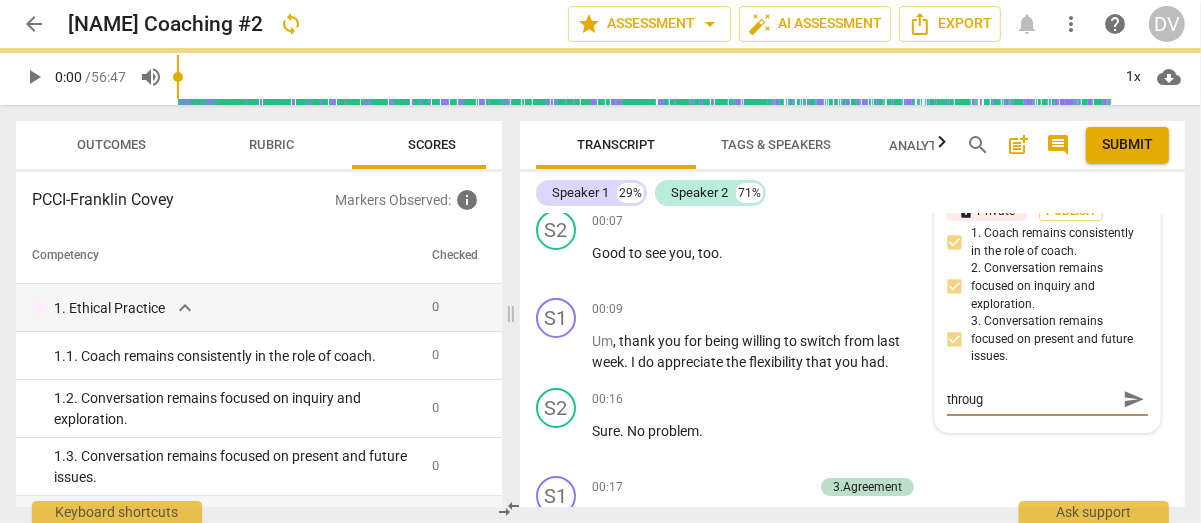 type on "through" 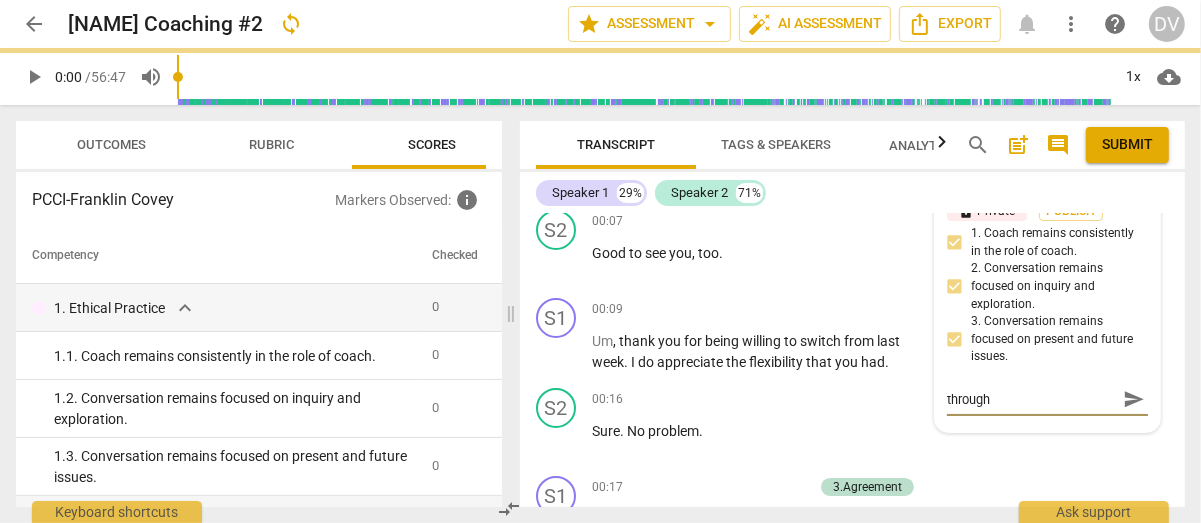 type on "througho" 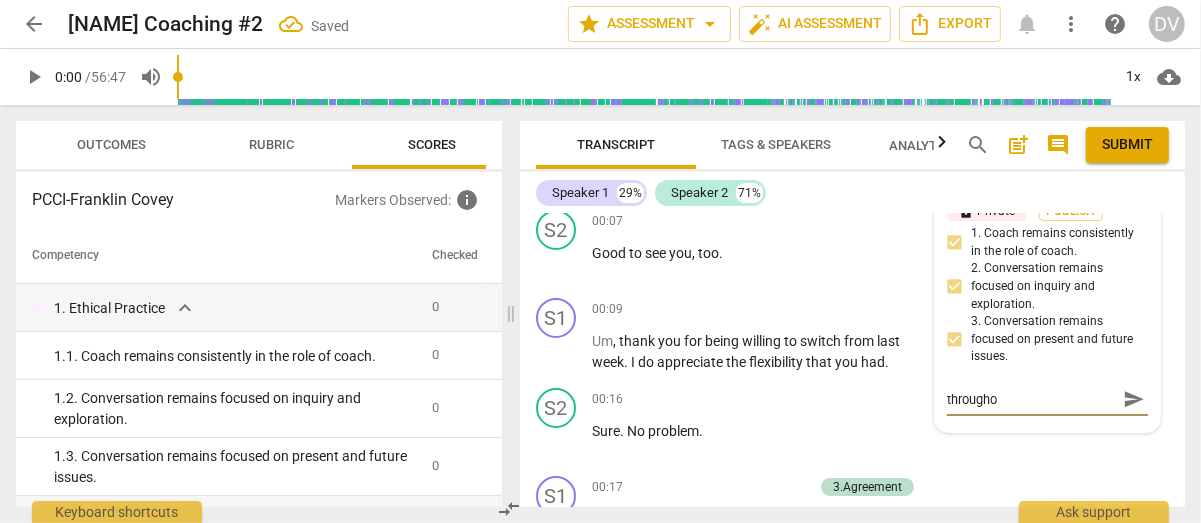 type on "throughou" 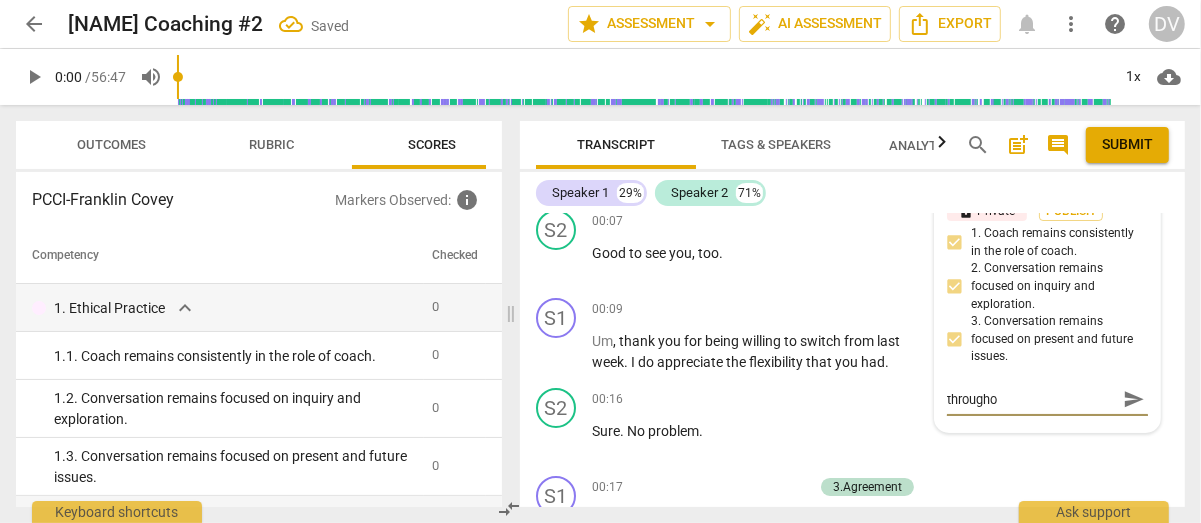 type on "throughou" 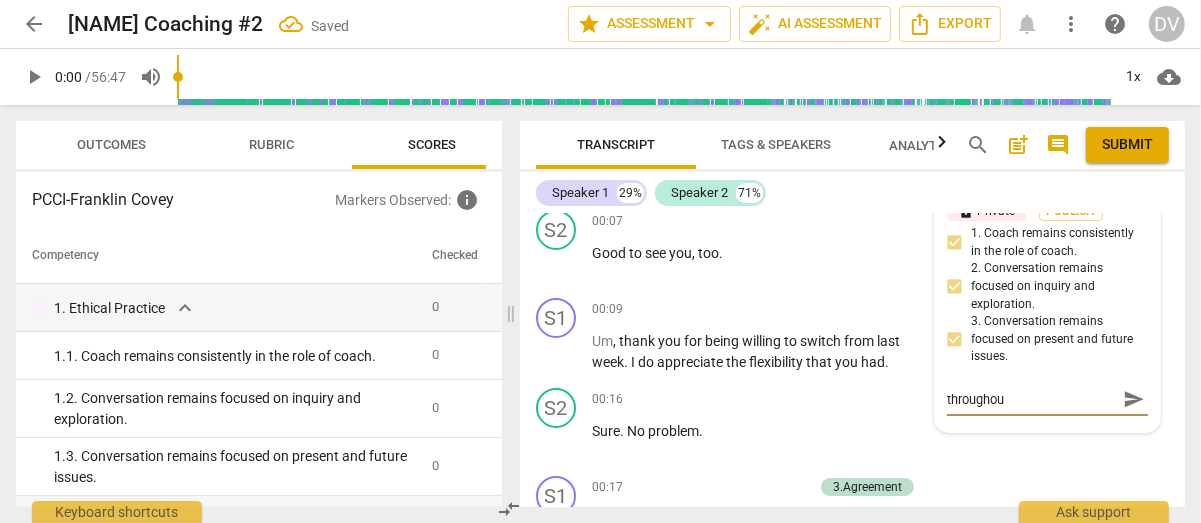 type on "throughout" 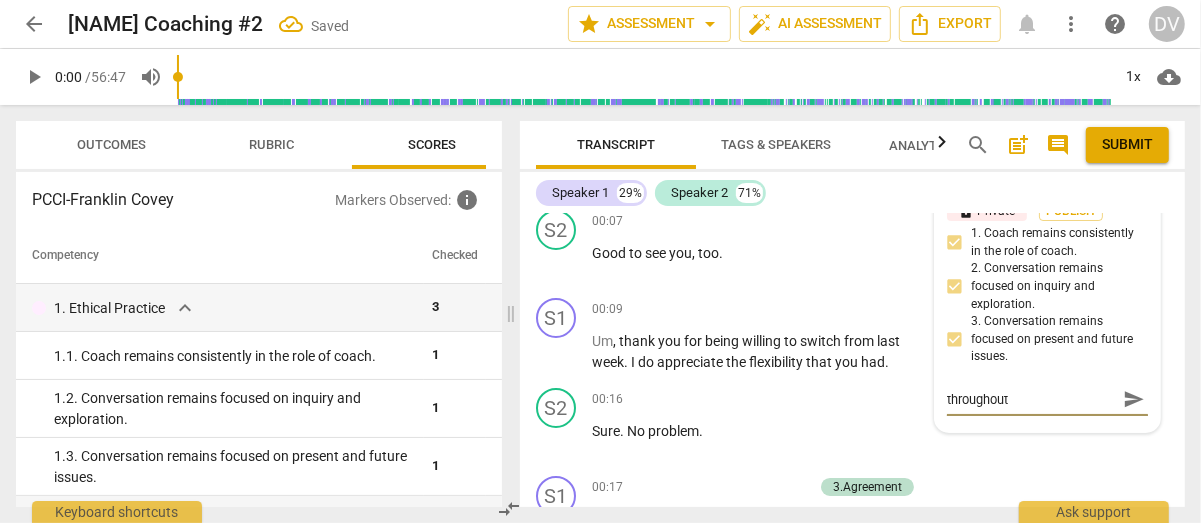 type on "throughout" 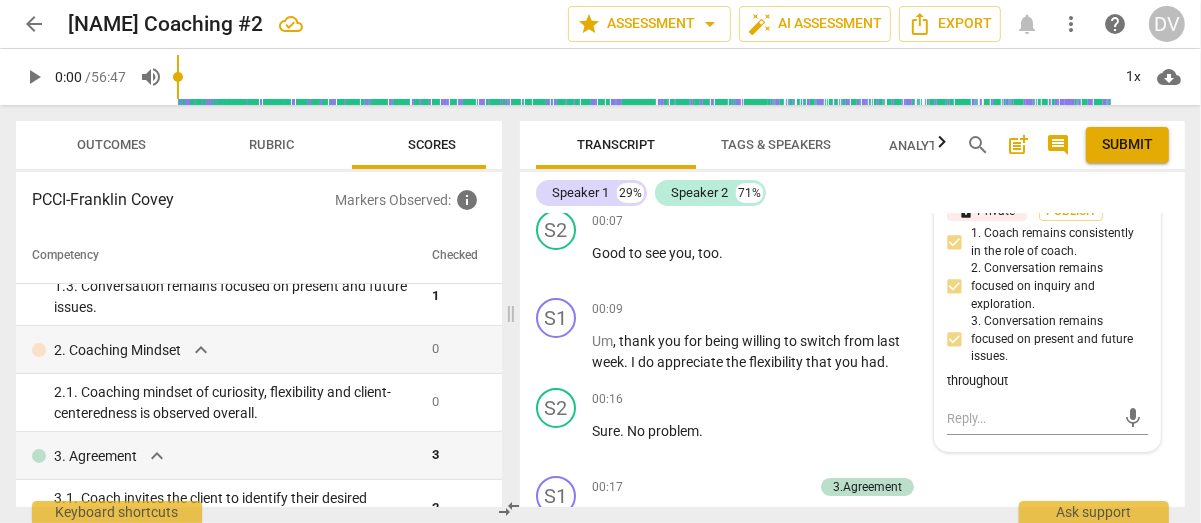 scroll, scrollTop: 200, scrollLeft: 0, axis: vertical 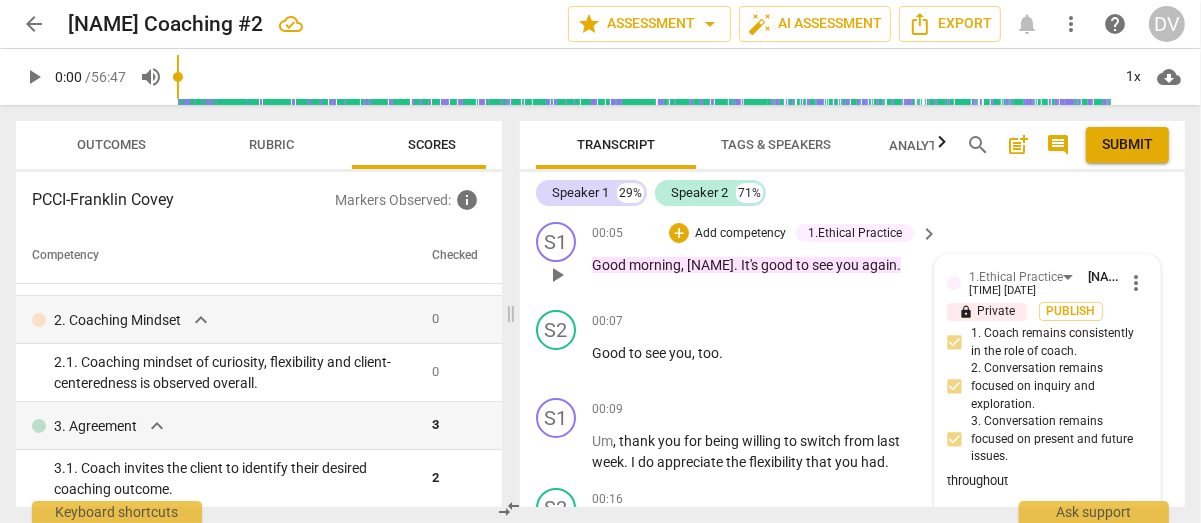 click on "Add competency" at bounding box center (740, 234) 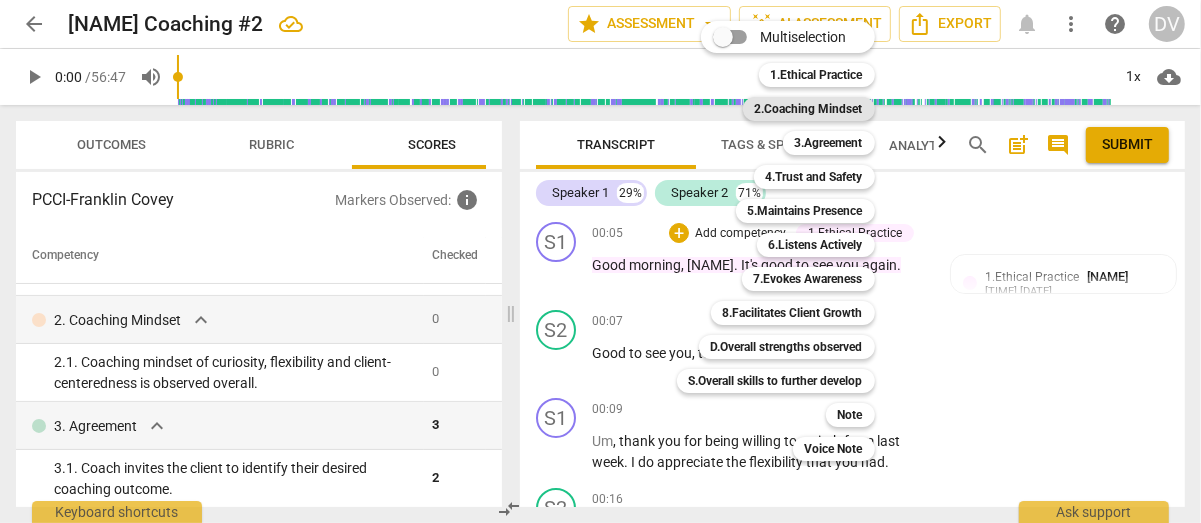 click on "2.Coaching Mindset" at bounding box center (809, 109) 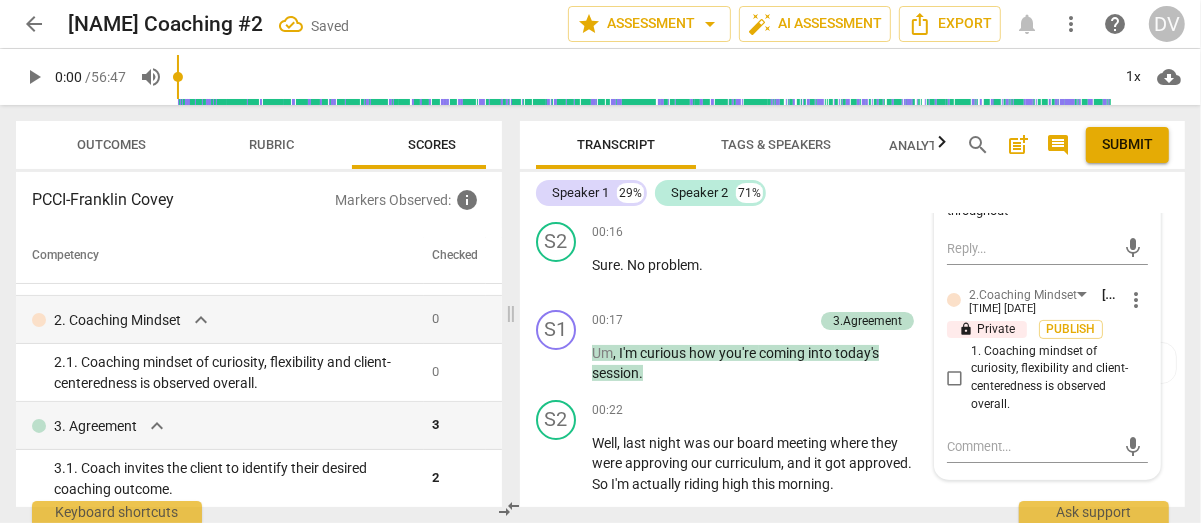 scroll, scrollTop: 300, scrollLeft: 0, axis: vertical 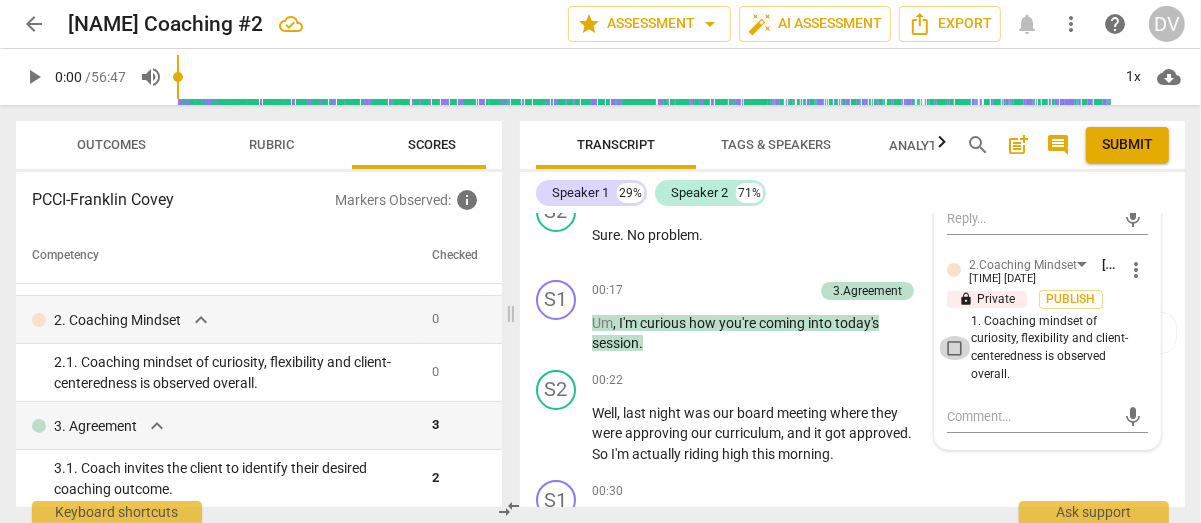 click on "1. Coaching mindset of curiosity, flexibility and client-centeredness is observed overall." at bounding box center [955, 348] 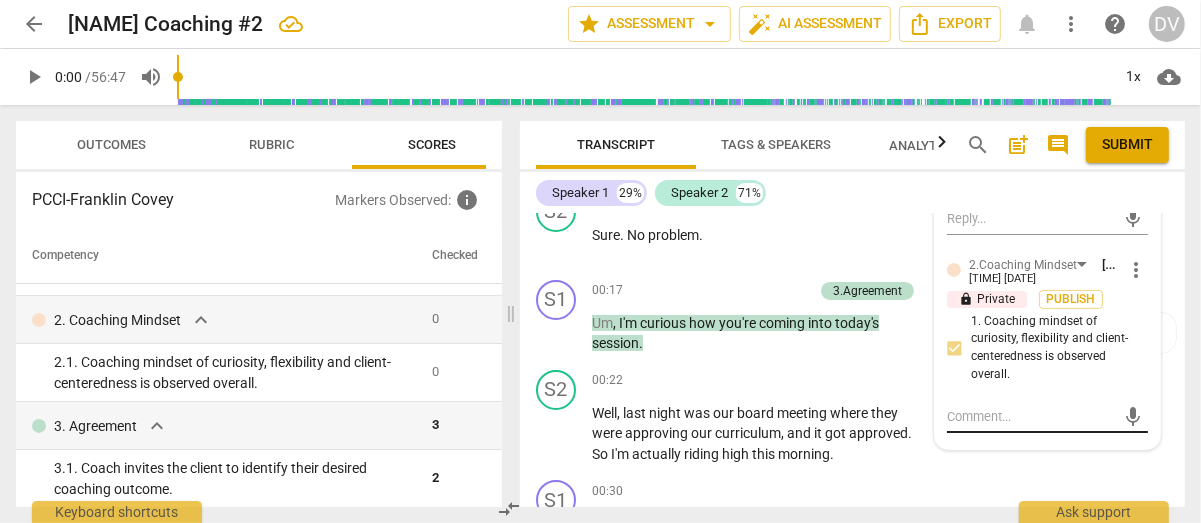 click at bounding box center [1031, 416] 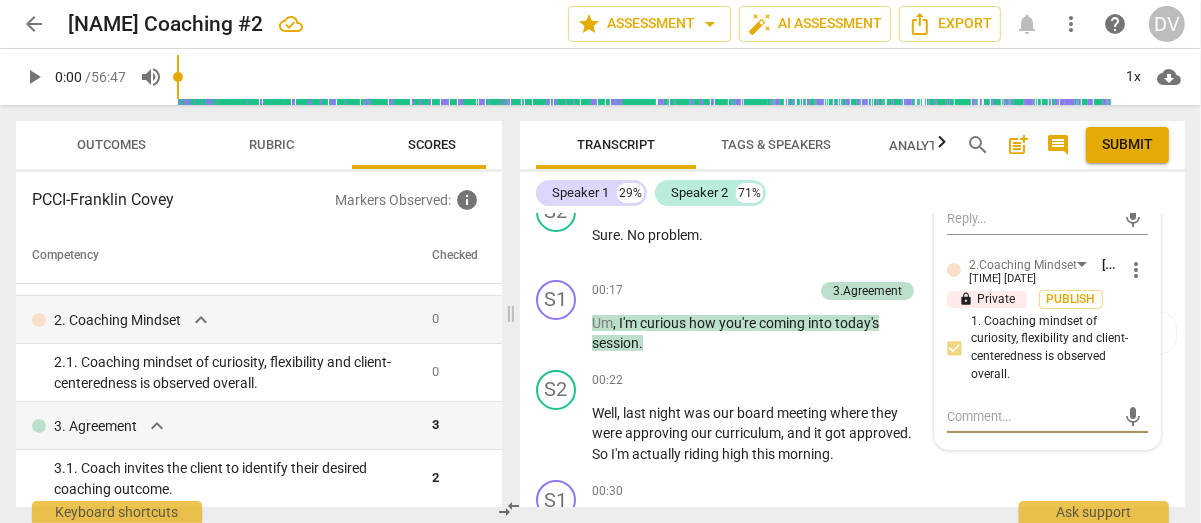 type on "t" 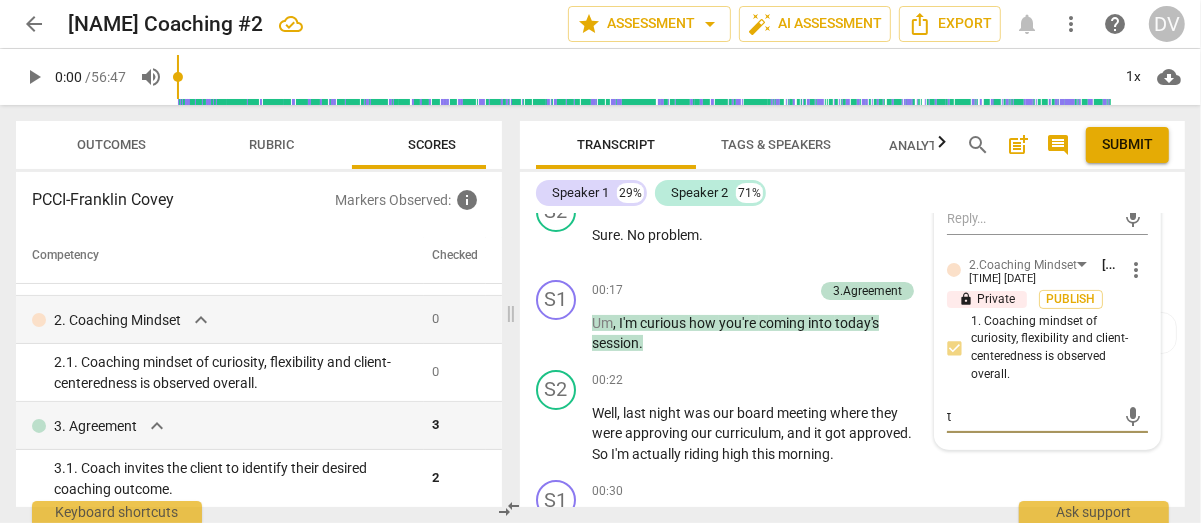 type on "th" 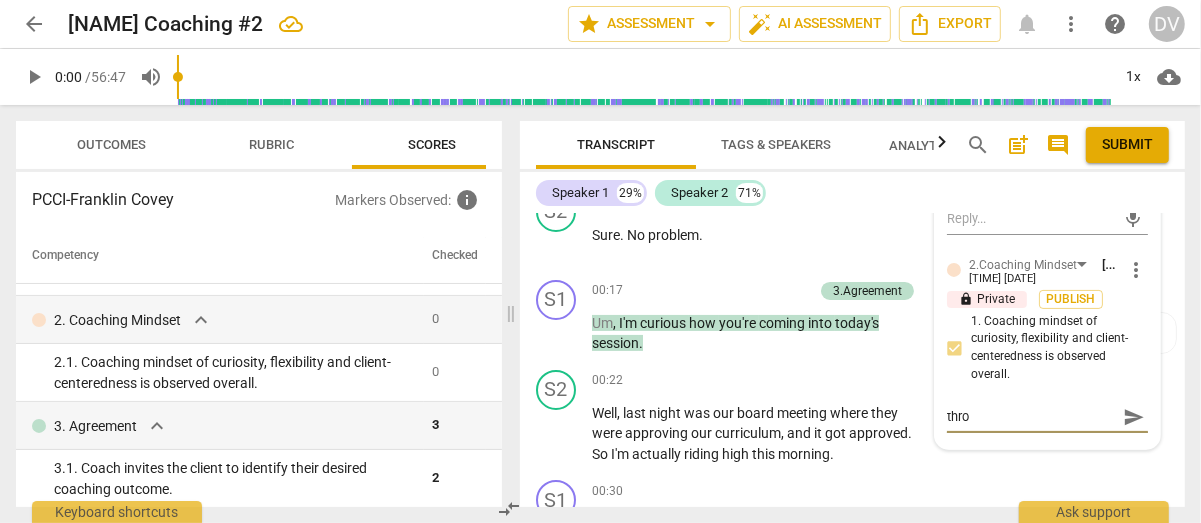 type on "throu" 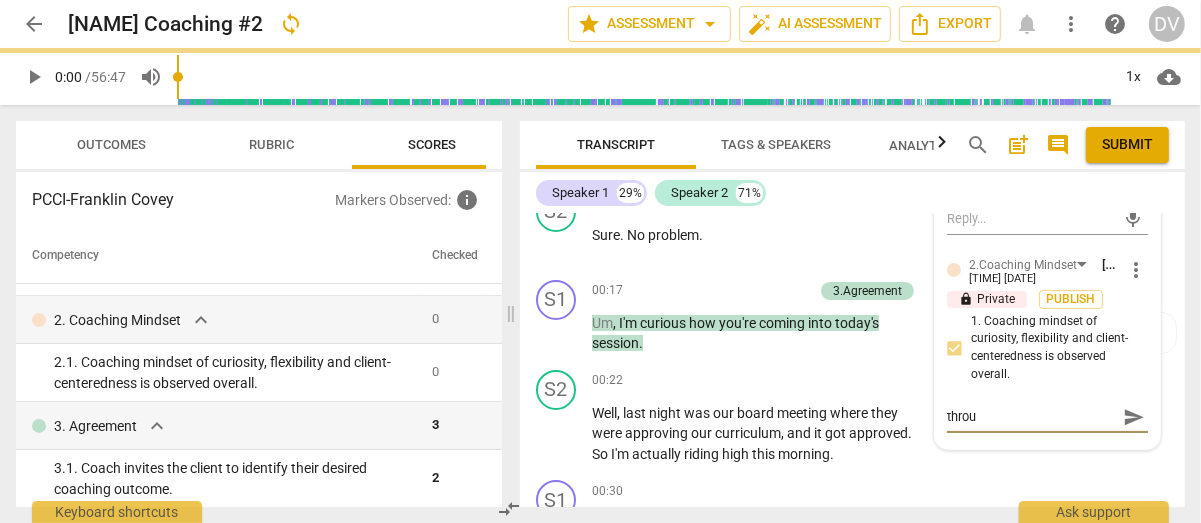 type on "throug" 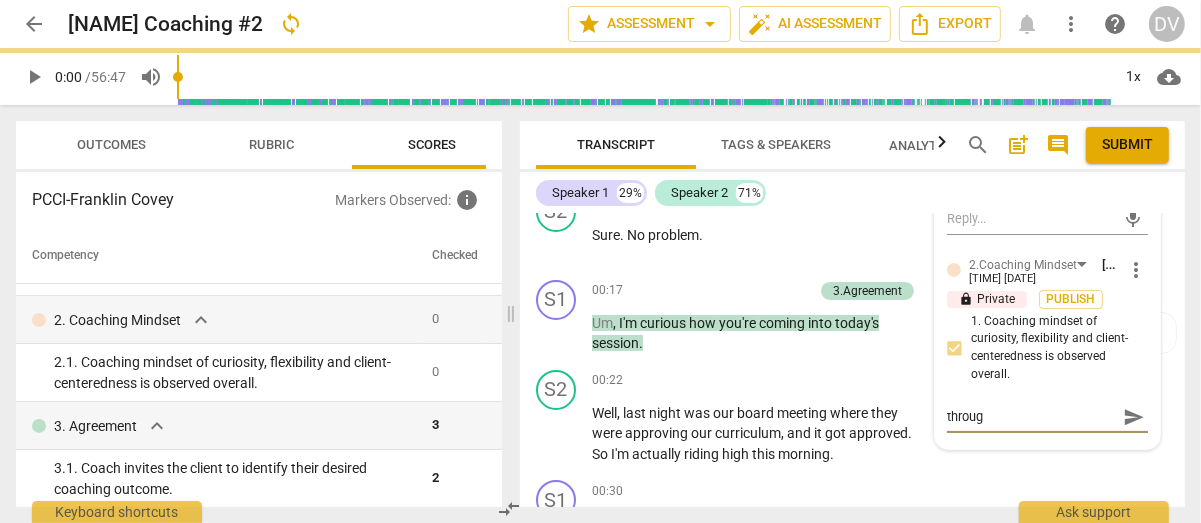 type on "through" 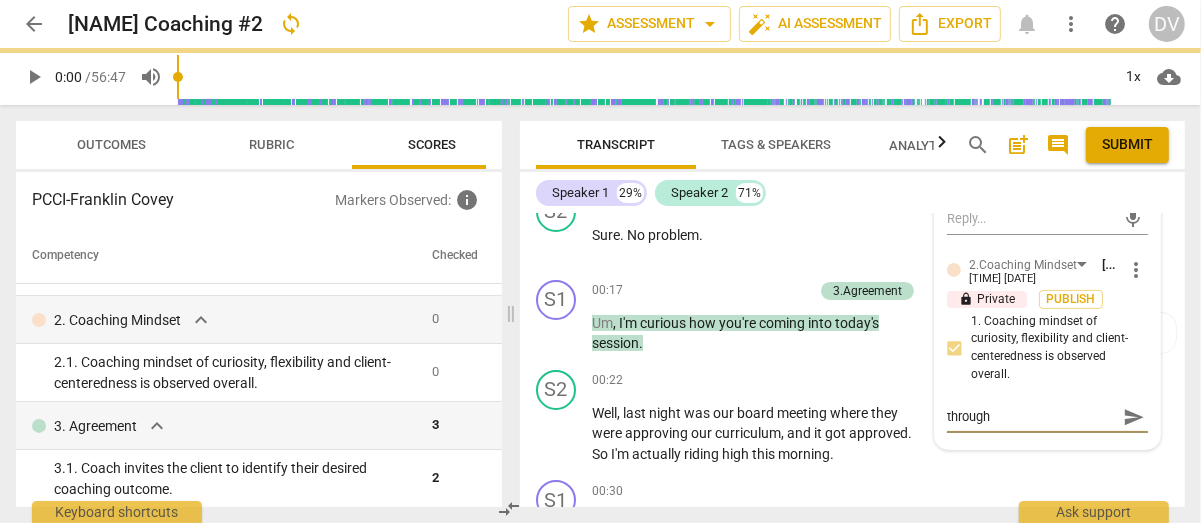 type on "througho" 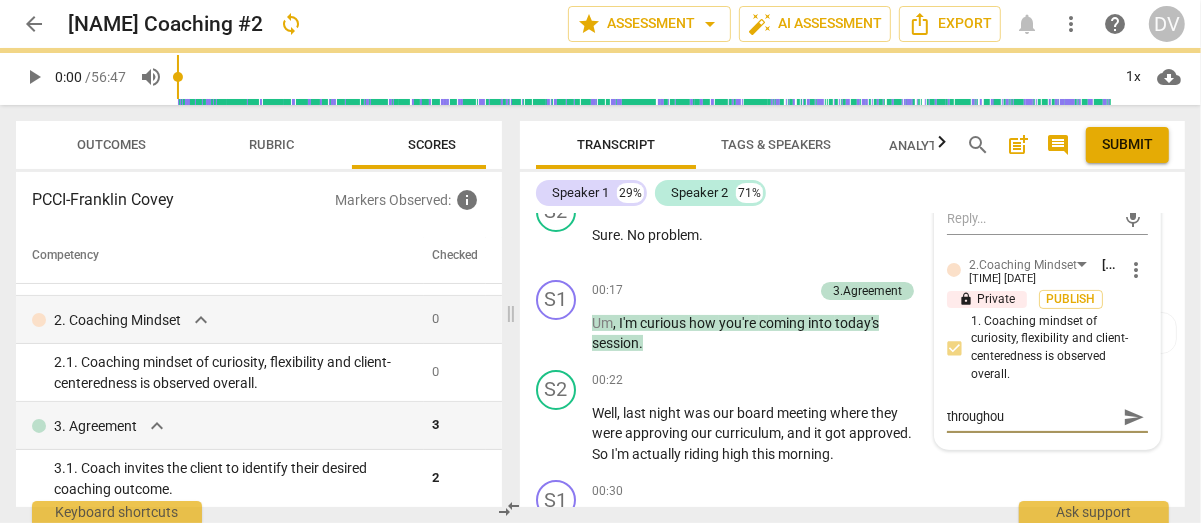 type on "throughout" 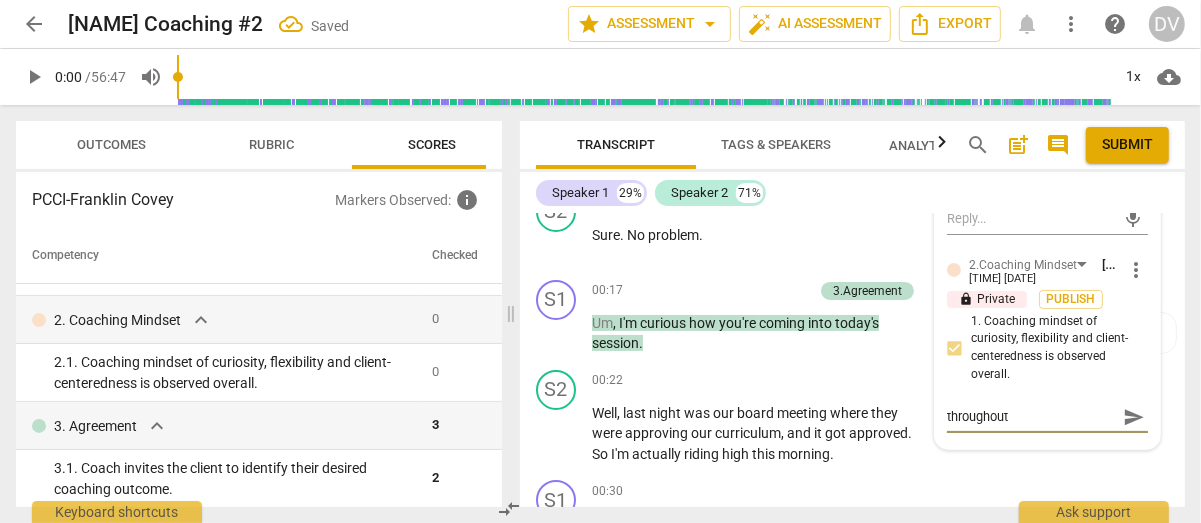type on "throughout" 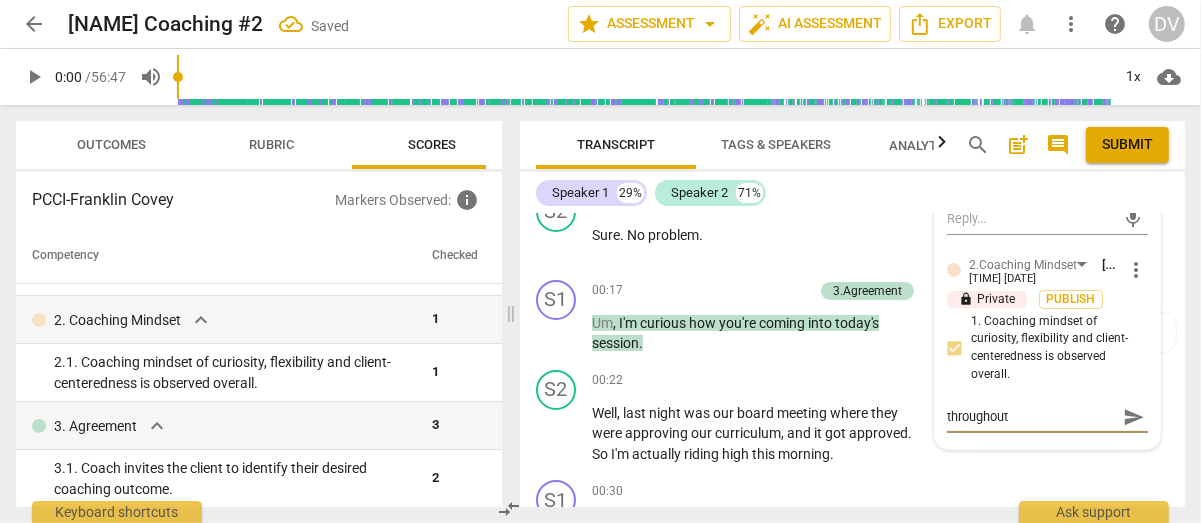 type on "throughout" 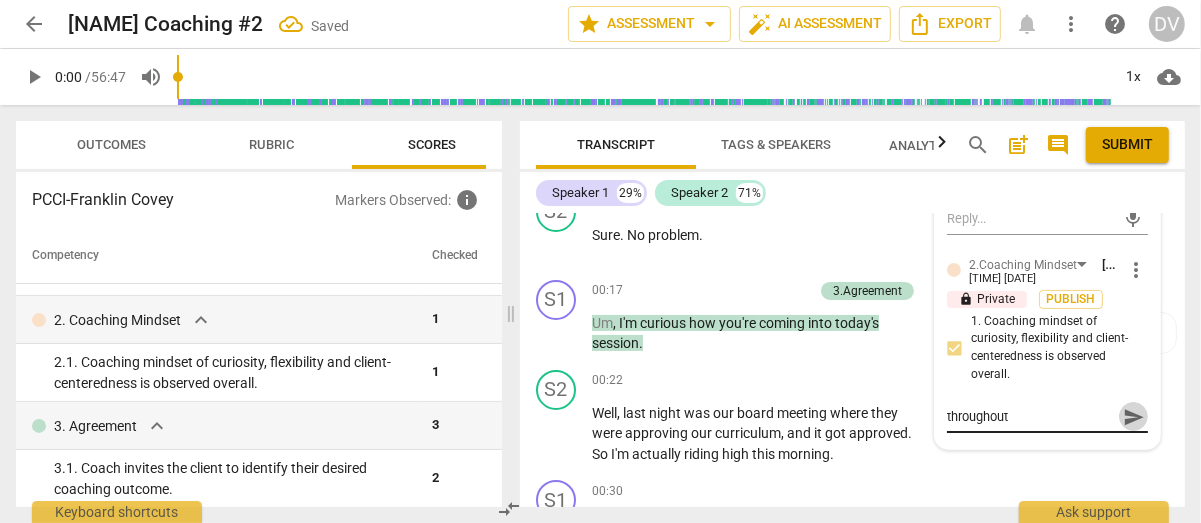 click on "send" at bounding box center (1134, 417) 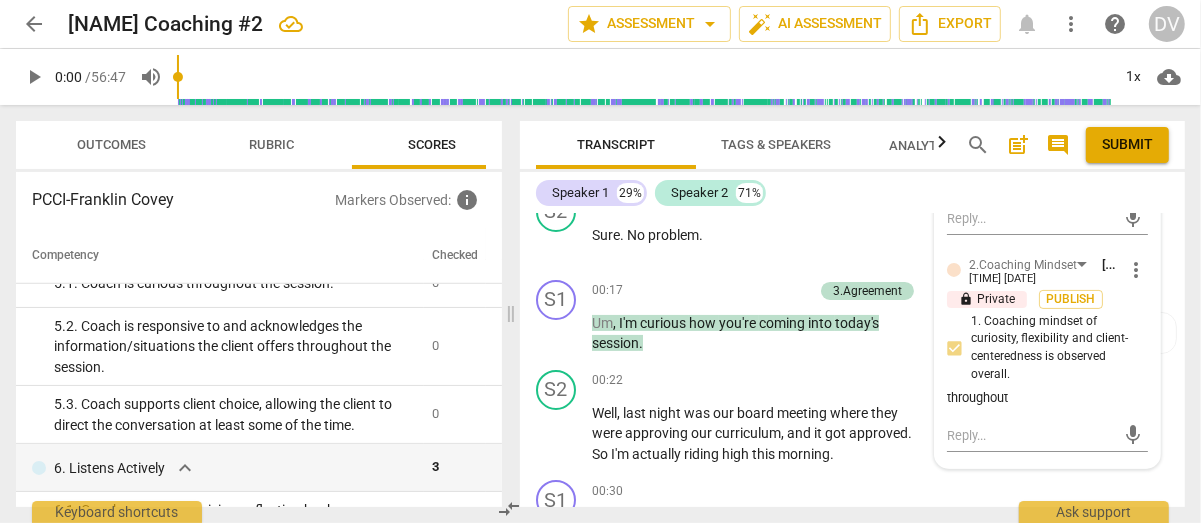 scroll, scrollTop: 1000, scrollLeft: 0, axis: vertical 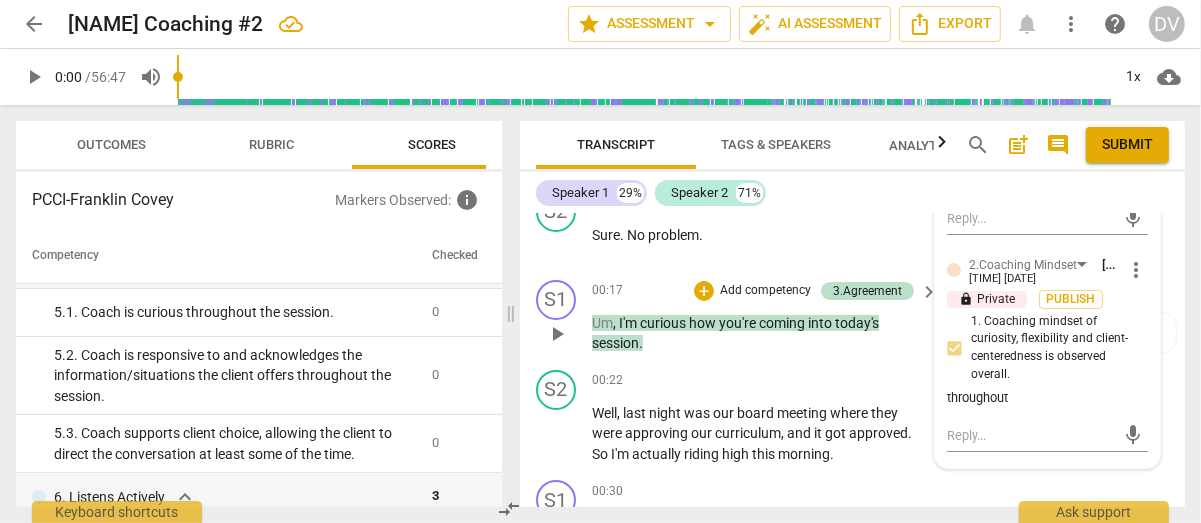 click on "Add competency" at bounding box center [765, 291] 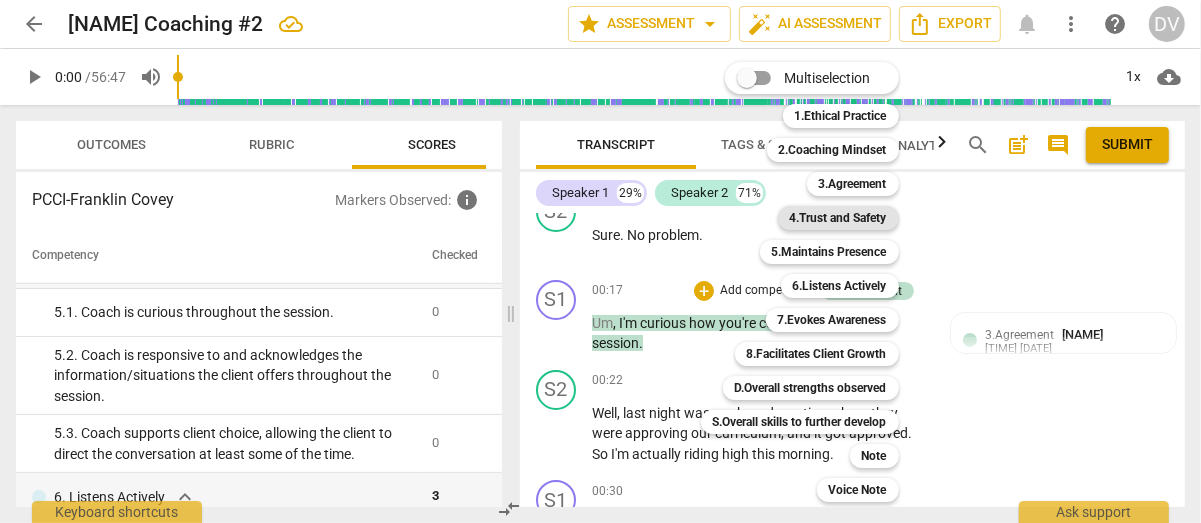 click on "4.Trust and Safety" at bounding box center (838, 218) 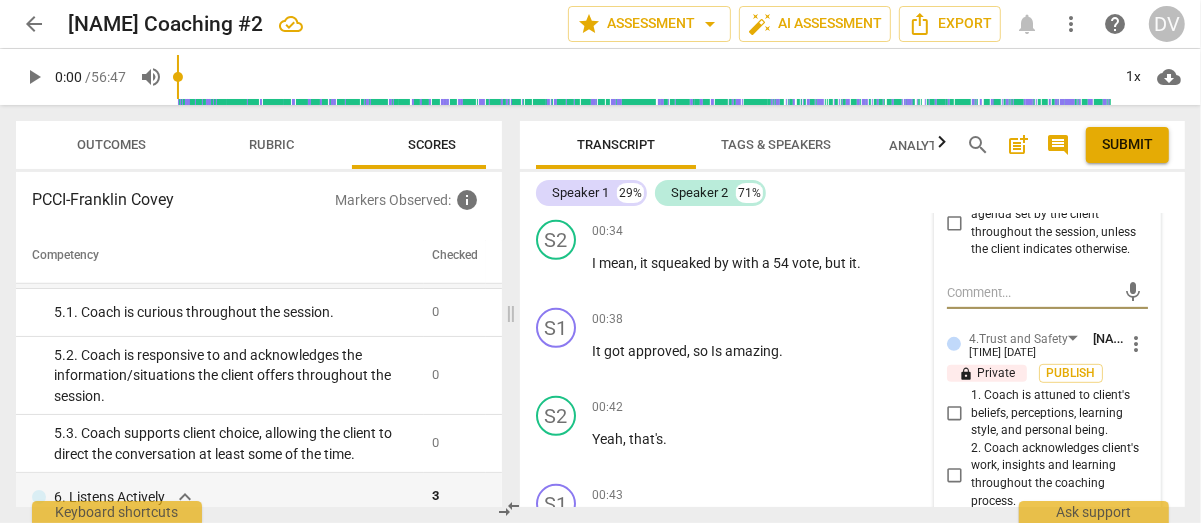 scroll, scrollTop: 700, scrollLeft: 0, axis: vertical 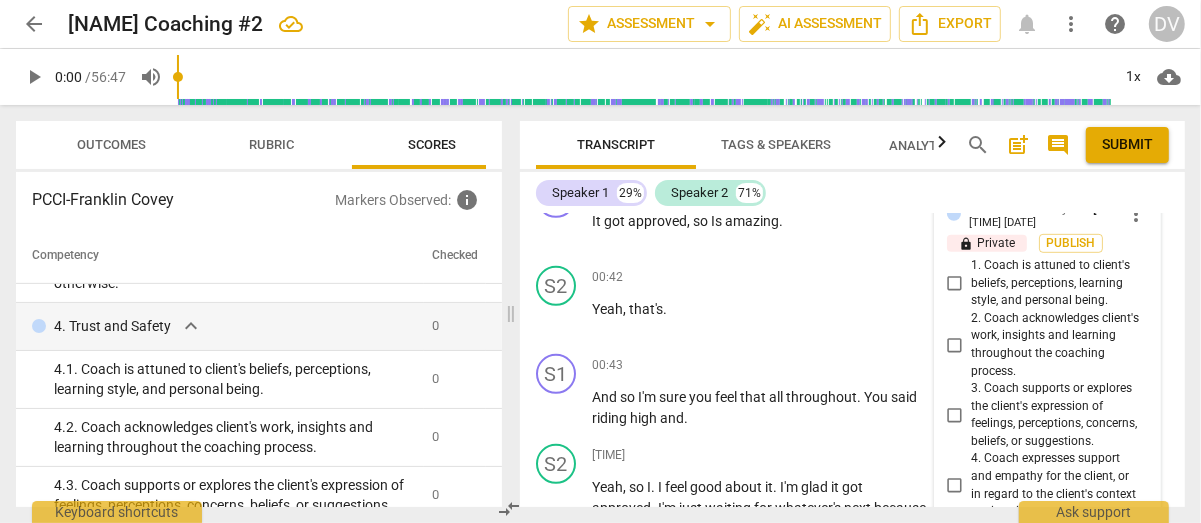 click on "2. Coach acknowledges client's work, insights and learning throughout the coaching process." at bounding box center (955, 345) 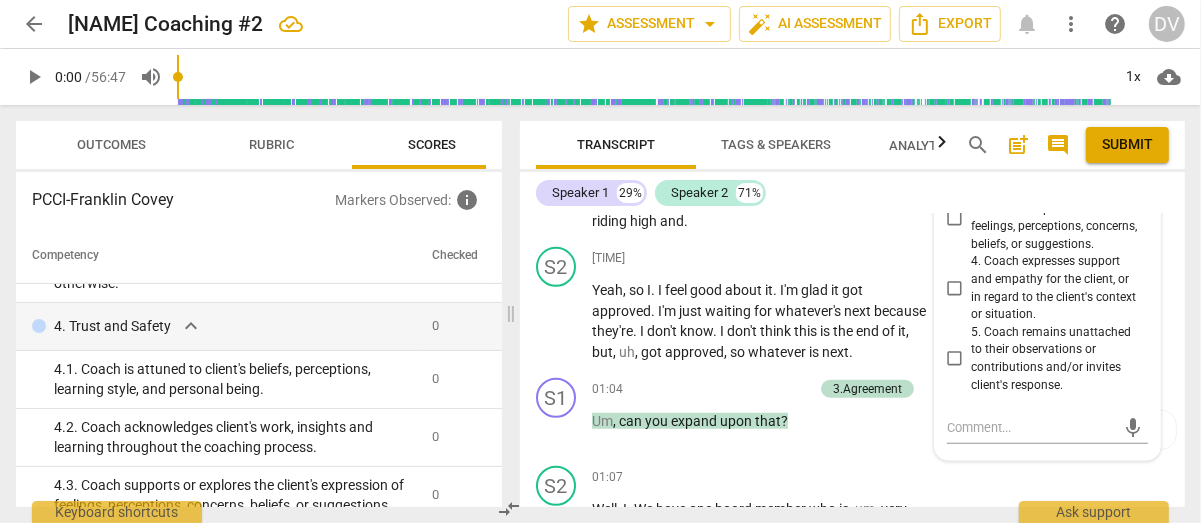 scroll, scrollTop: 1000, scrollLeft: 0, axis: vertical 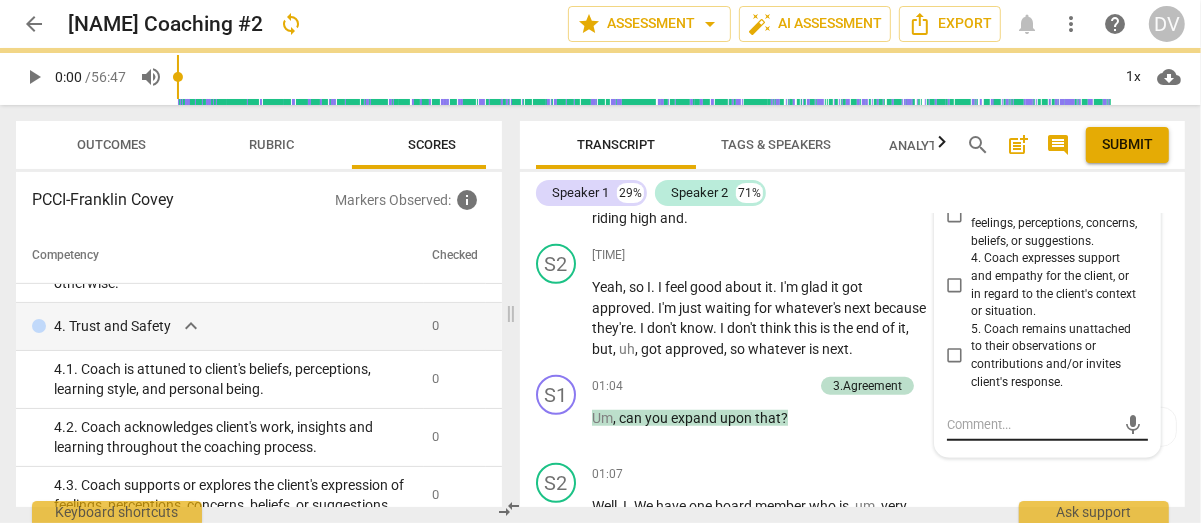 click at bounding box center [1031, 424] 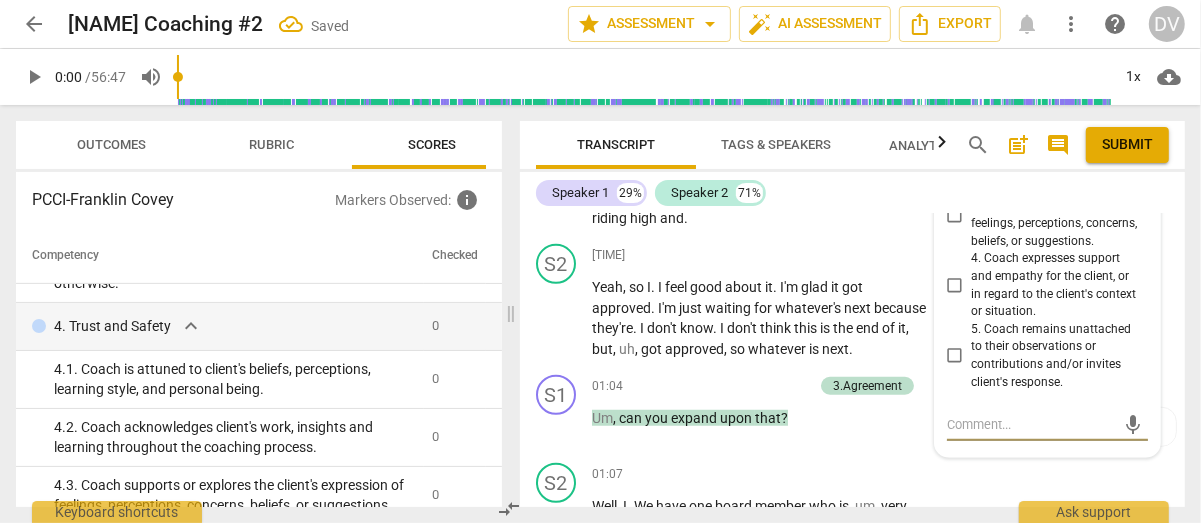 type on "t" 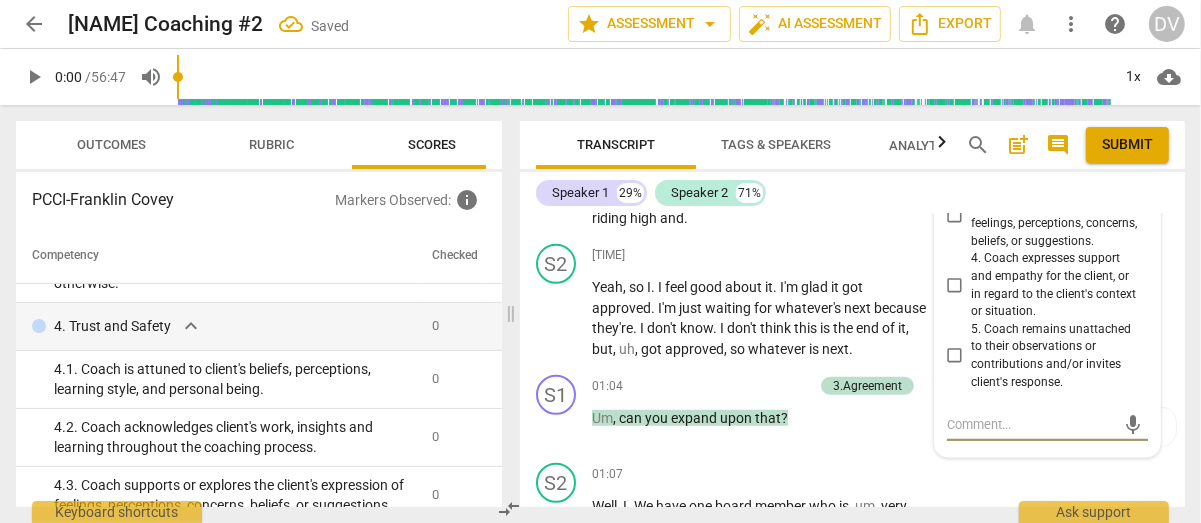 type on "t" 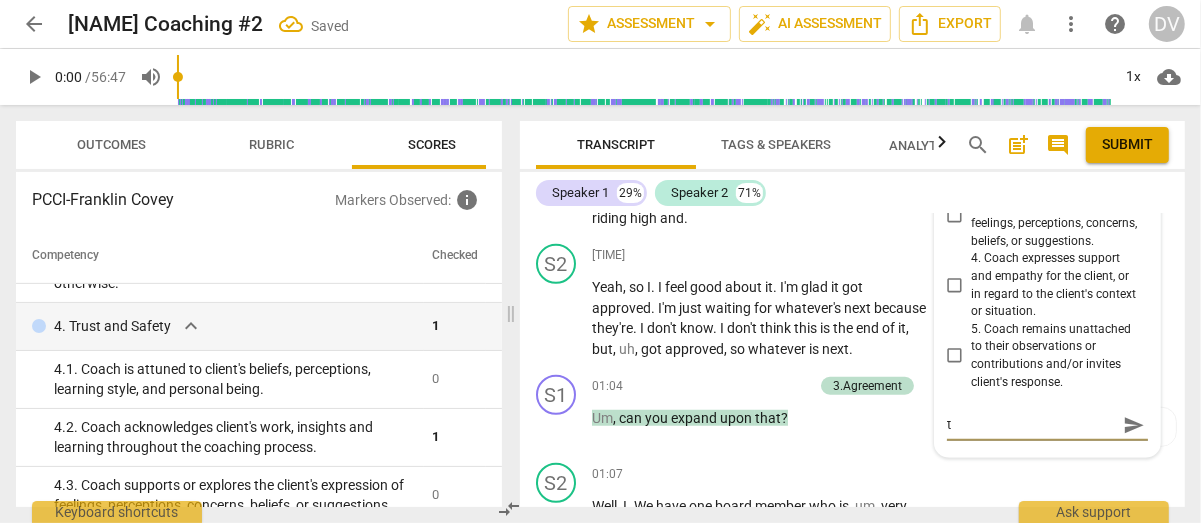 type on "th" 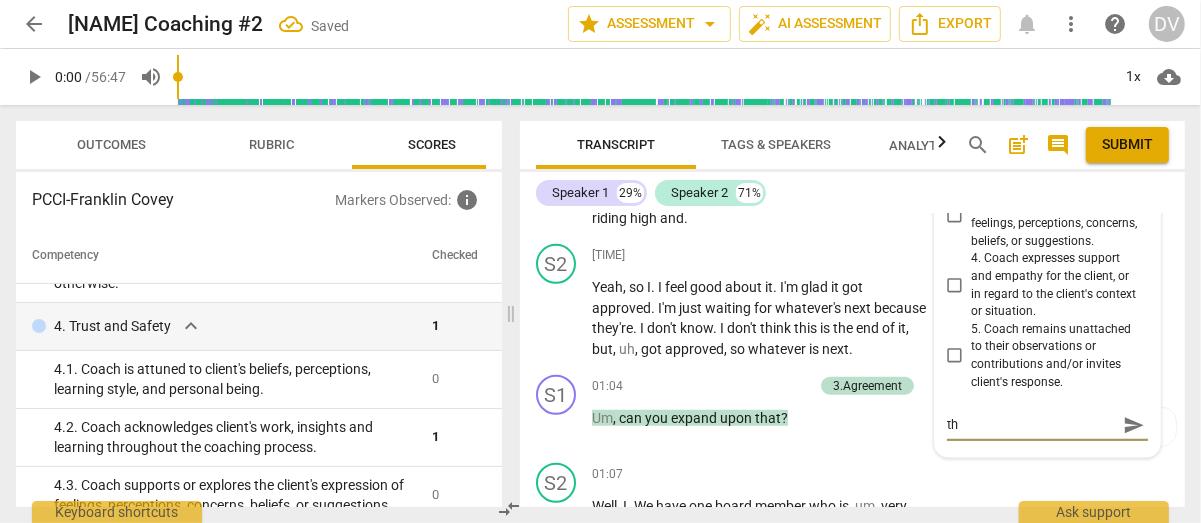 type on "tho" 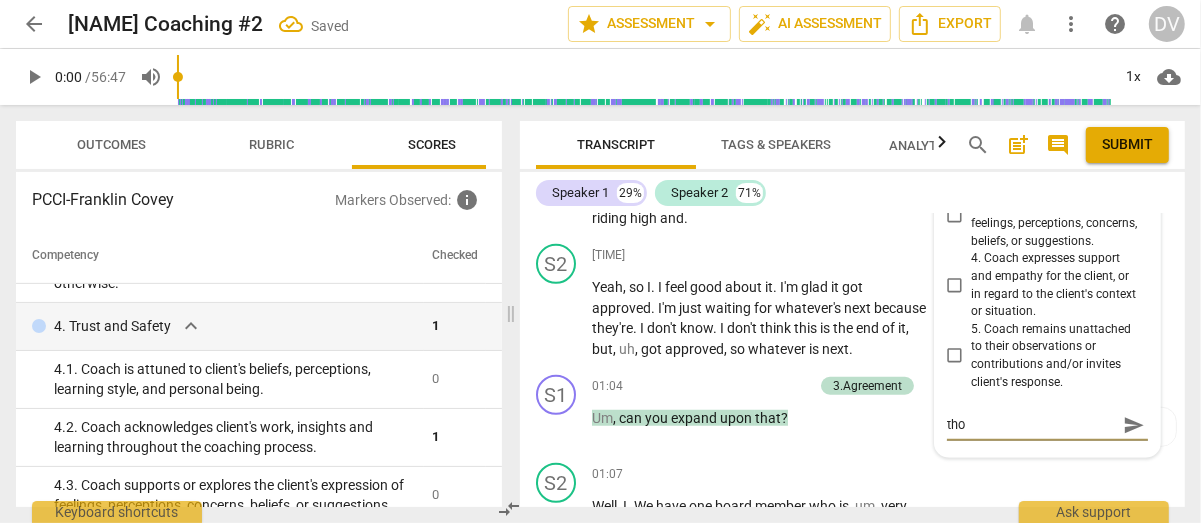 type on "thou" 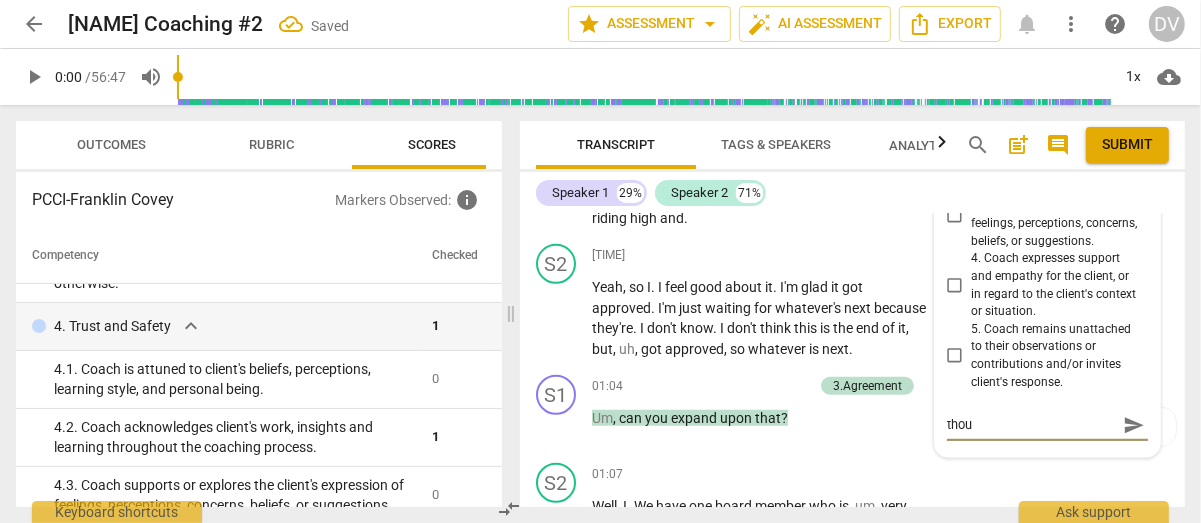 type on "thoug" 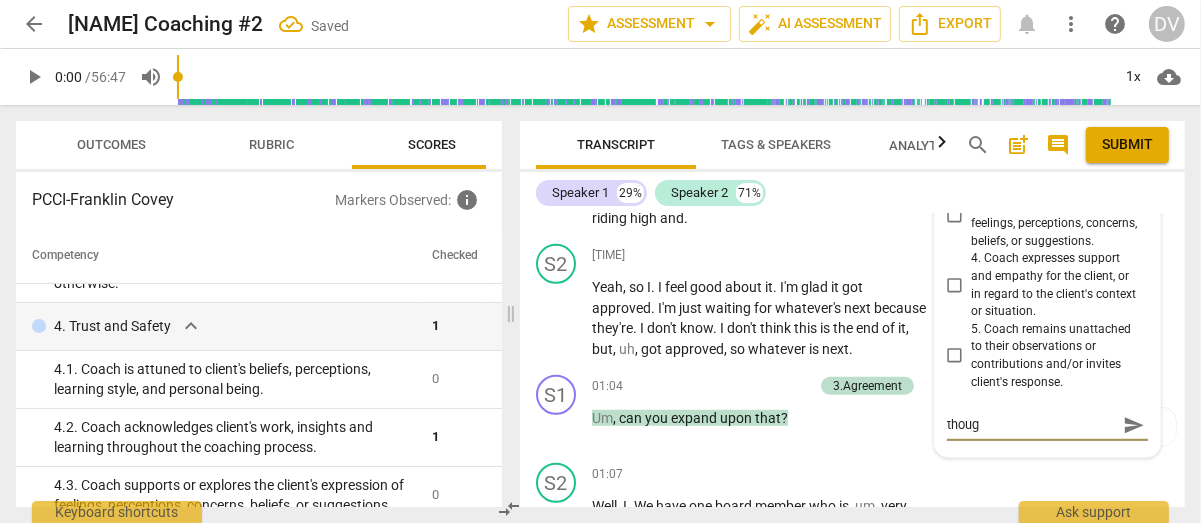 type on "though" 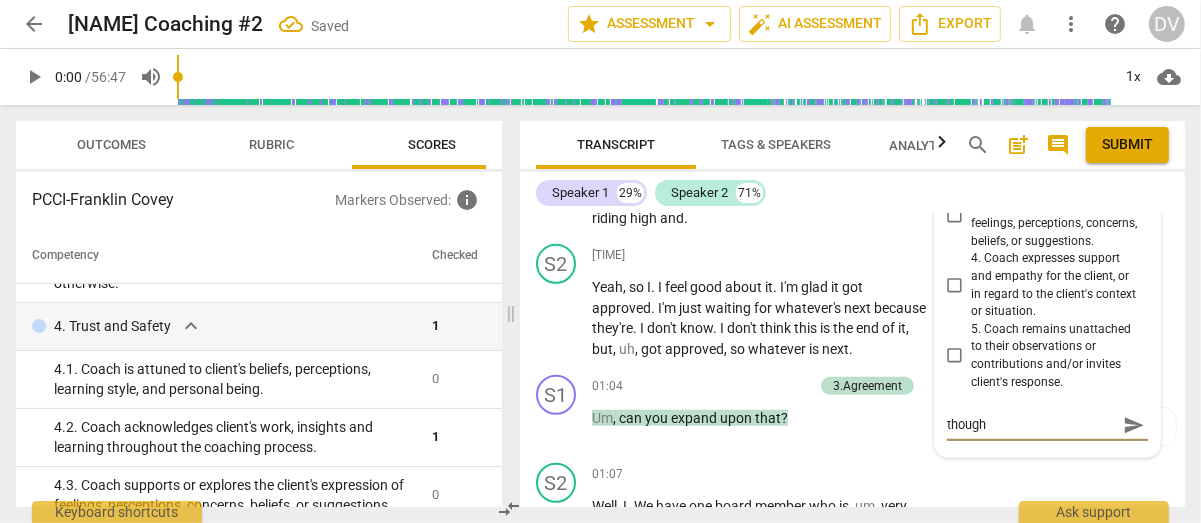 type on "thougho" 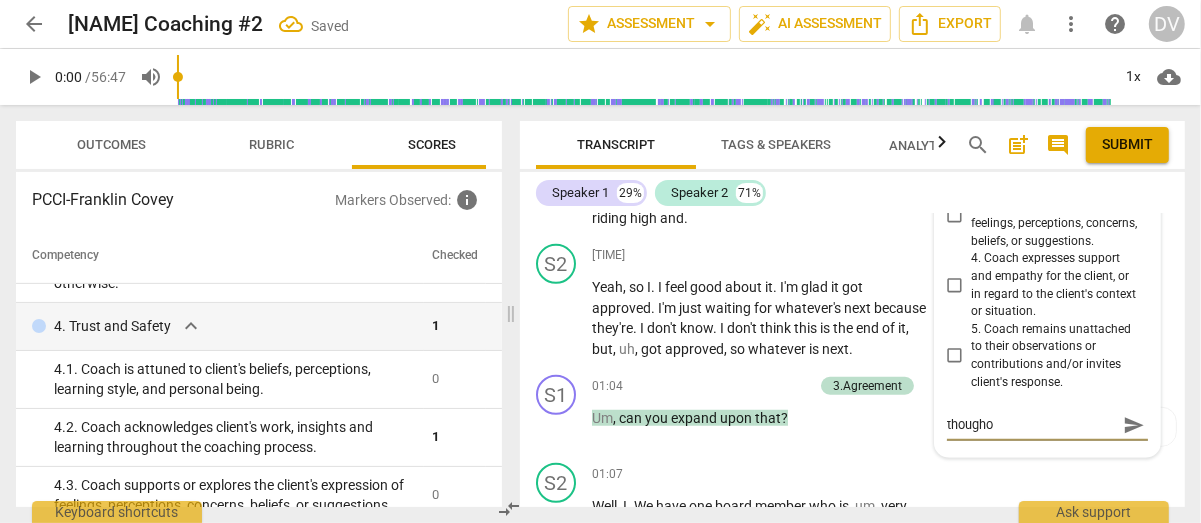 type on "thoughou" 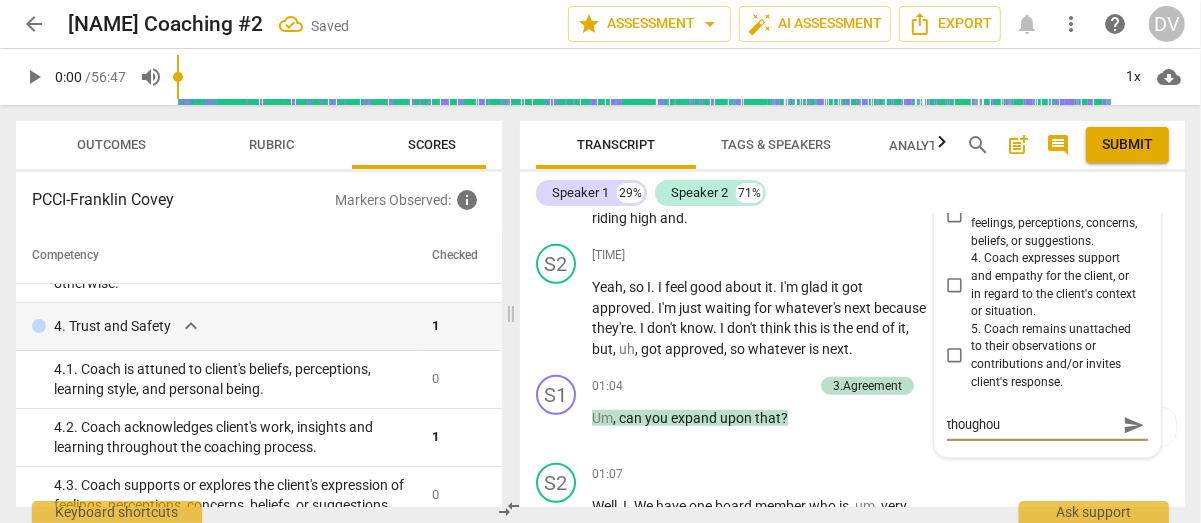 type on "thoughout" 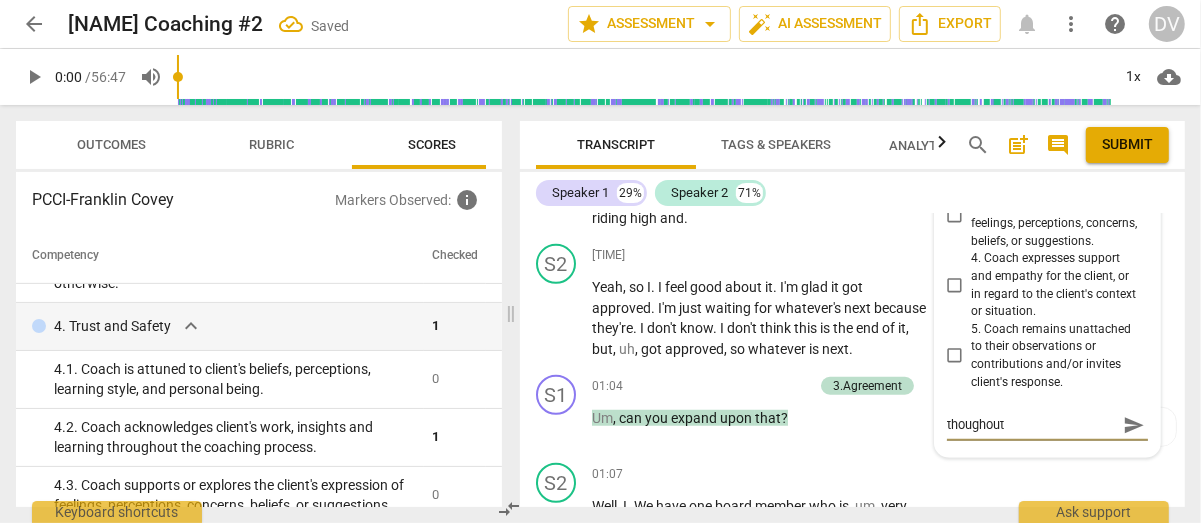 click on "thoughout" at bounding box center [1031, 424] 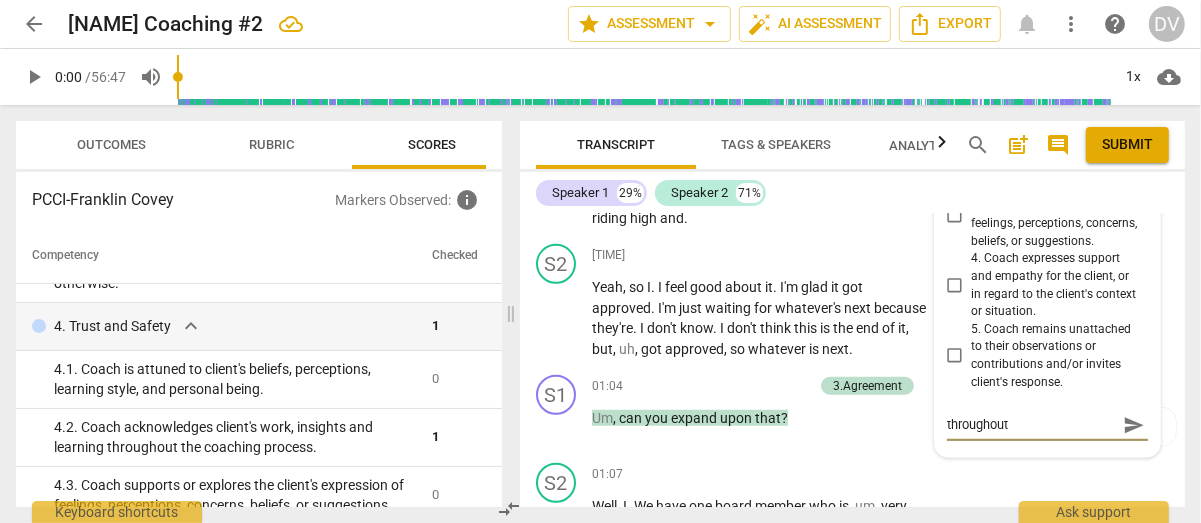 type on "throughout" 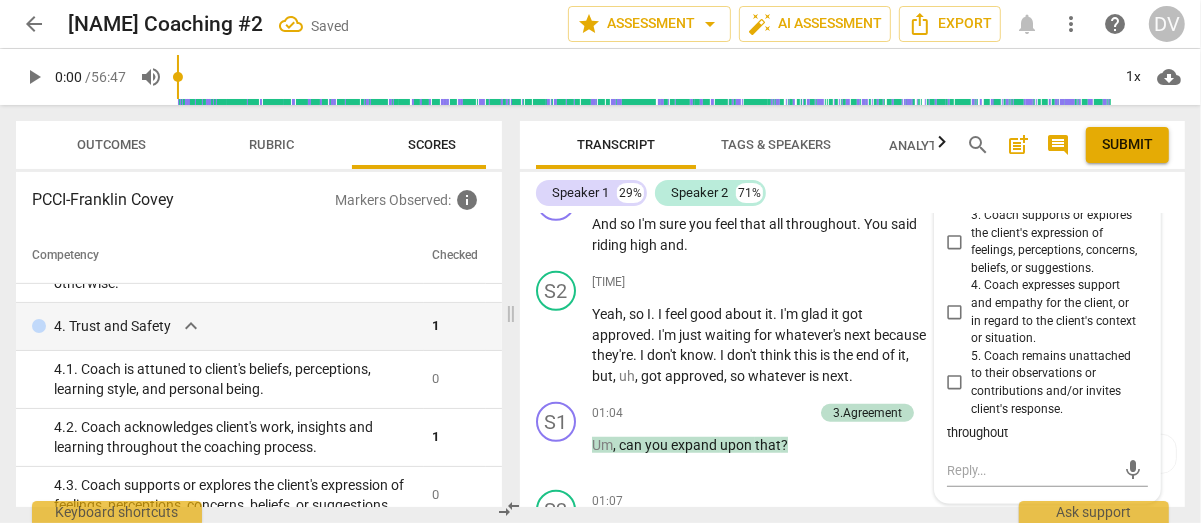 scroll, scrollTop: 1000, scrollLeft: 0, axis: vertical 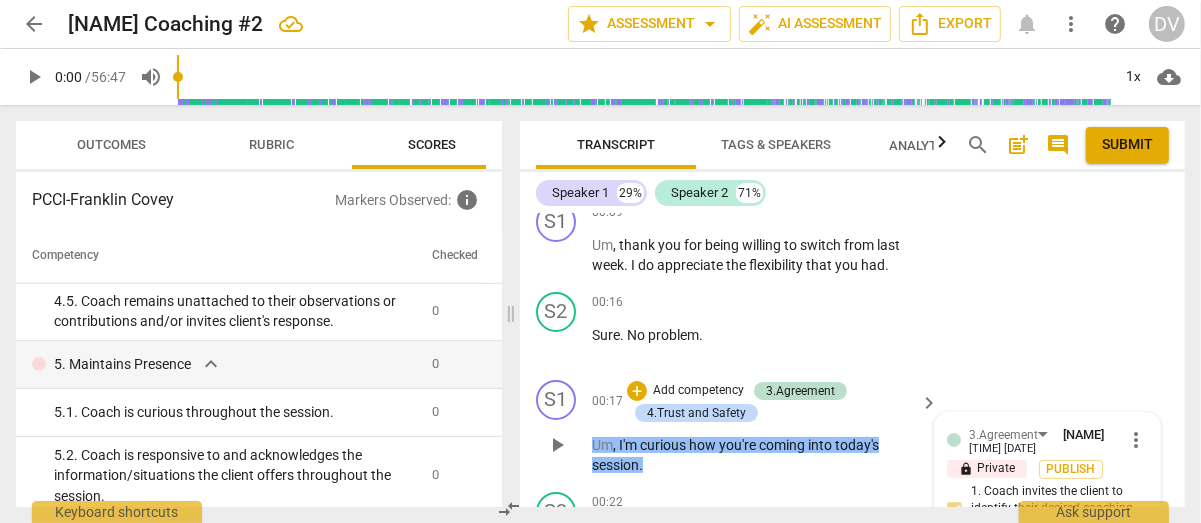 click on "how" at bounding box center [704, 445] 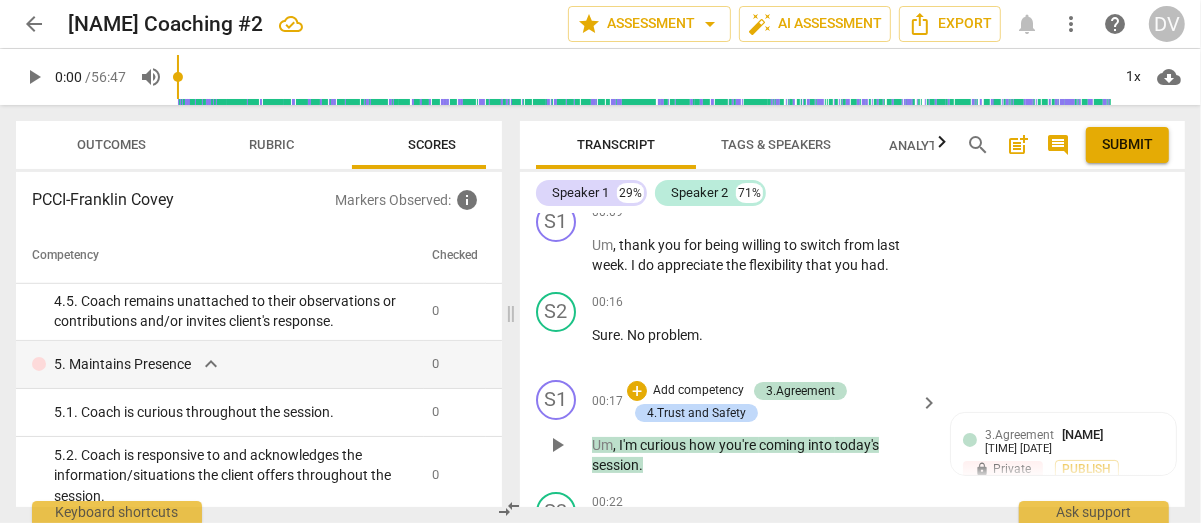 click on "Add competency" at bounding box center [698, 391] 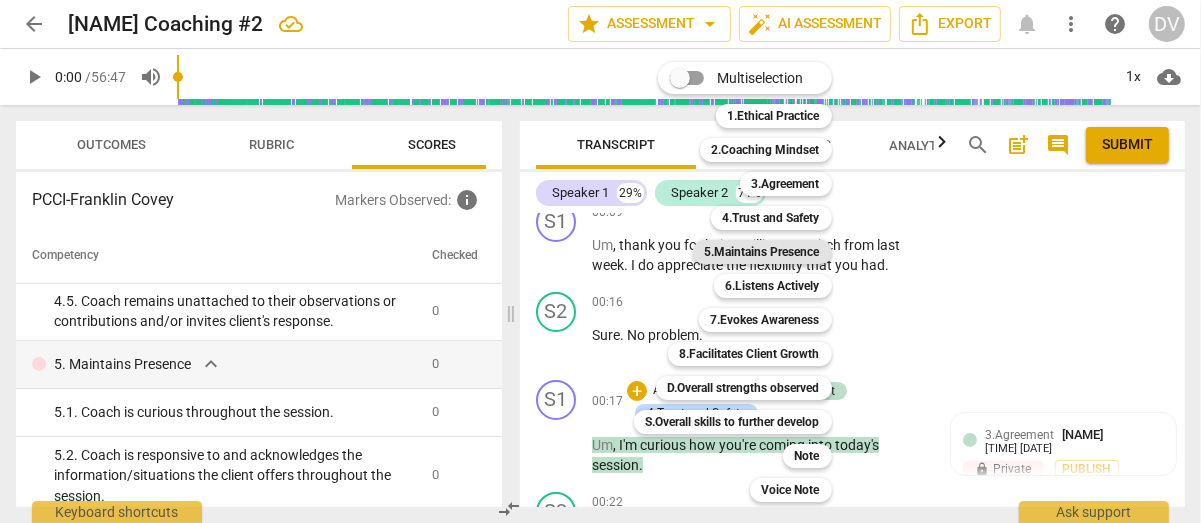 click on "5.Maintains Presence" at bounding box center (762, 252) 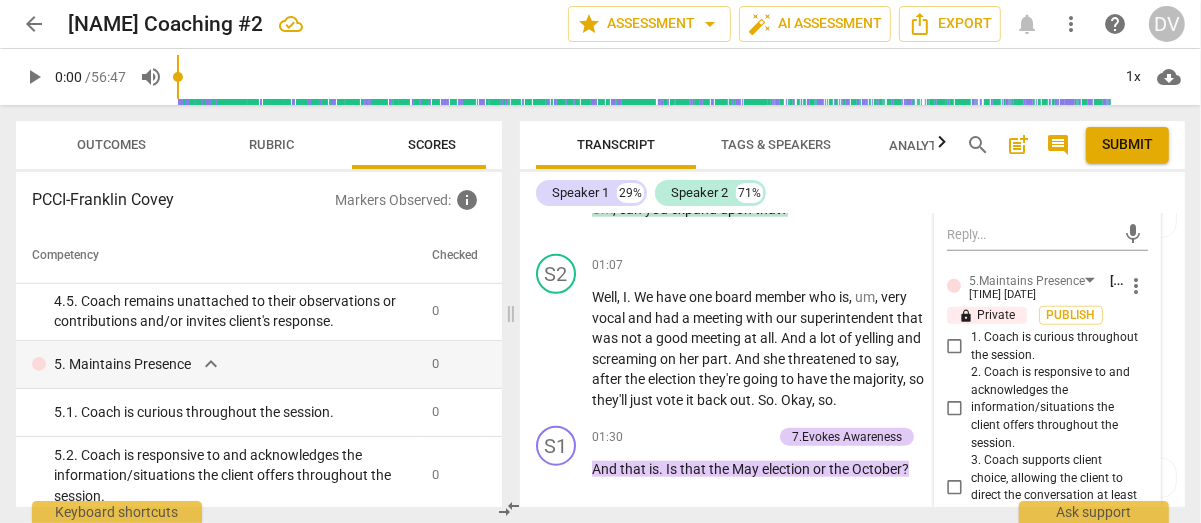 scroll, scrollTop: 1300, scrollLeft: 0, axis: vertical 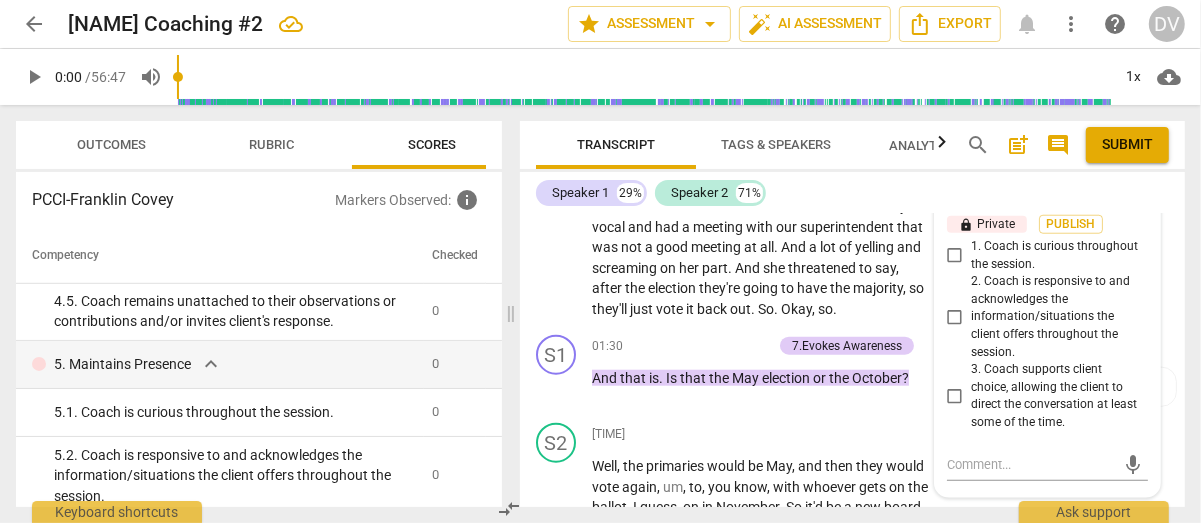 click on "1. Coach is curious throughout the session." at bounding box center [955, 256] 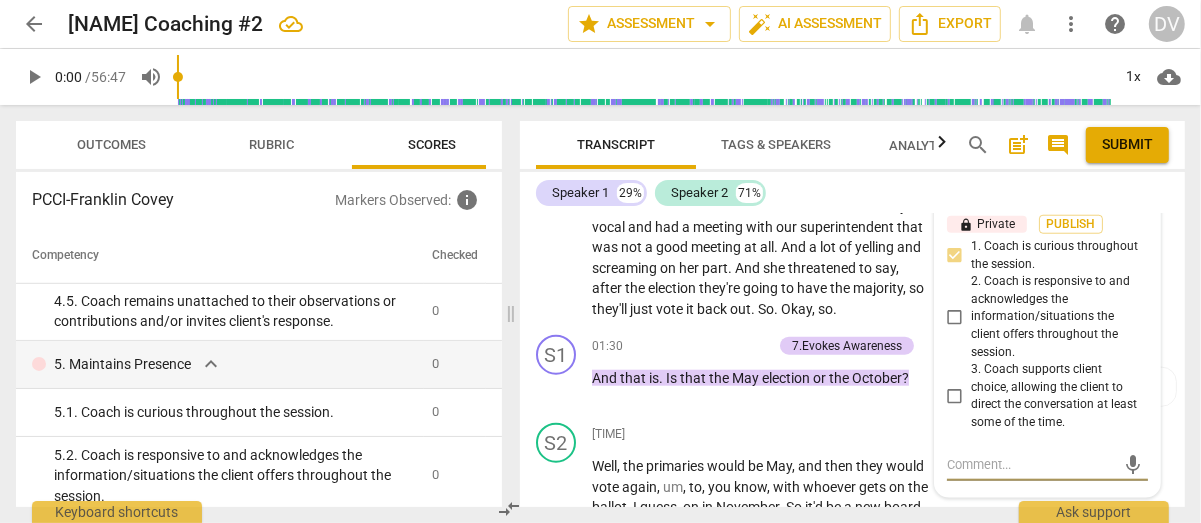 click at bounding box center (1031, 464) 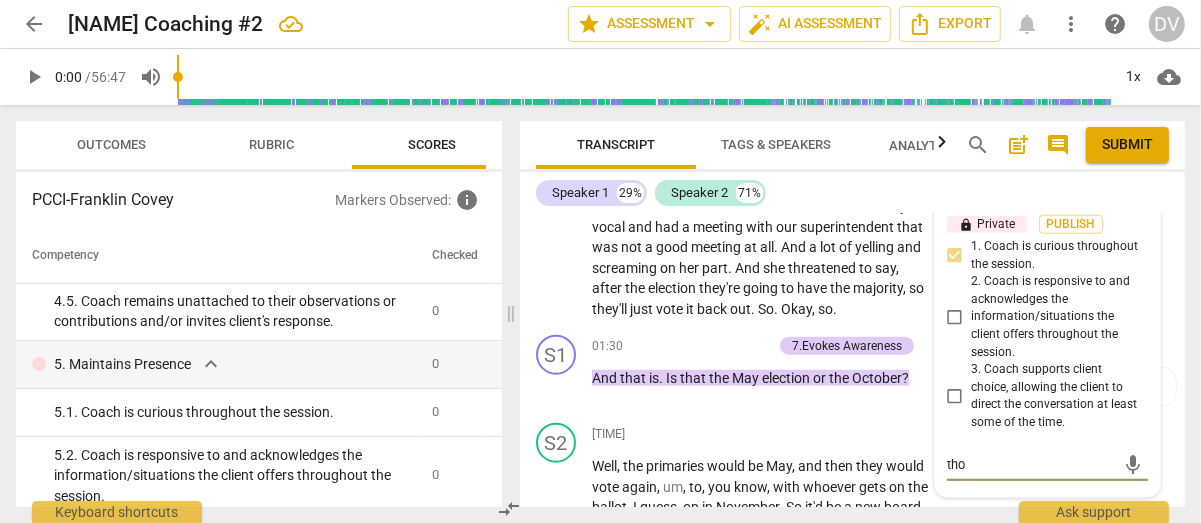 type on "thou" 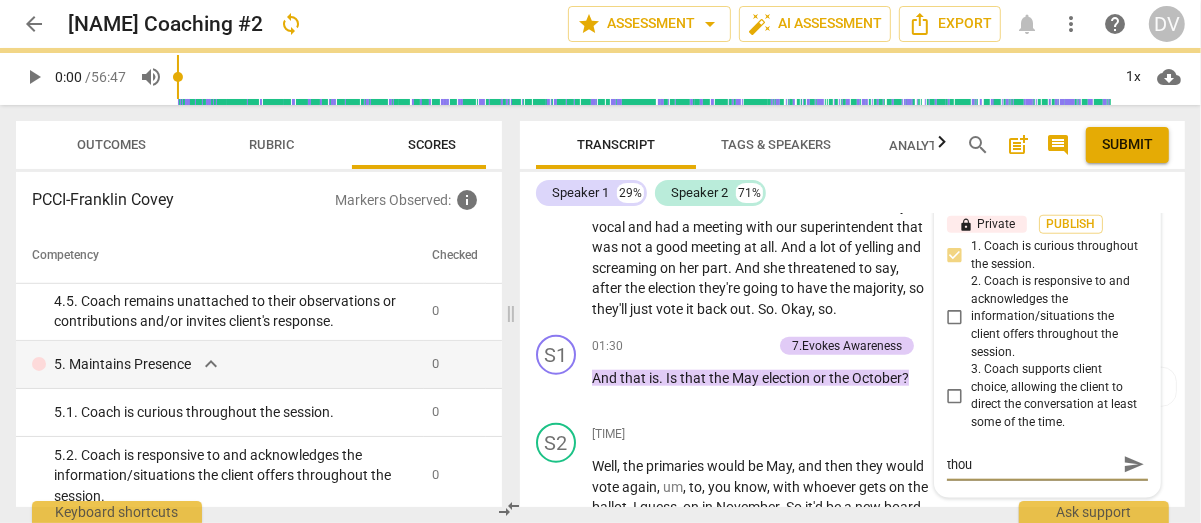 type on "thoug" 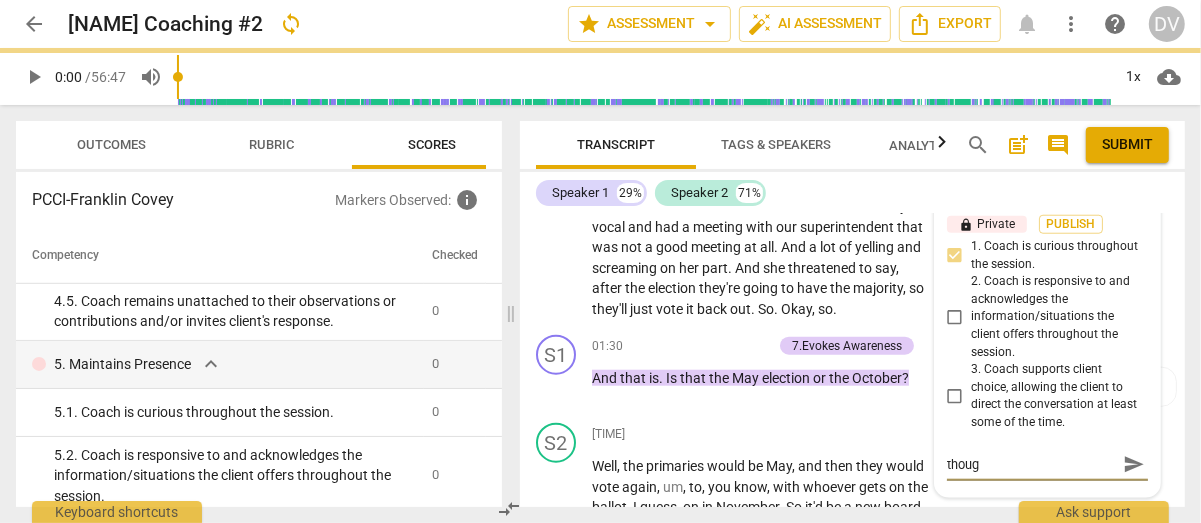 type on "though" 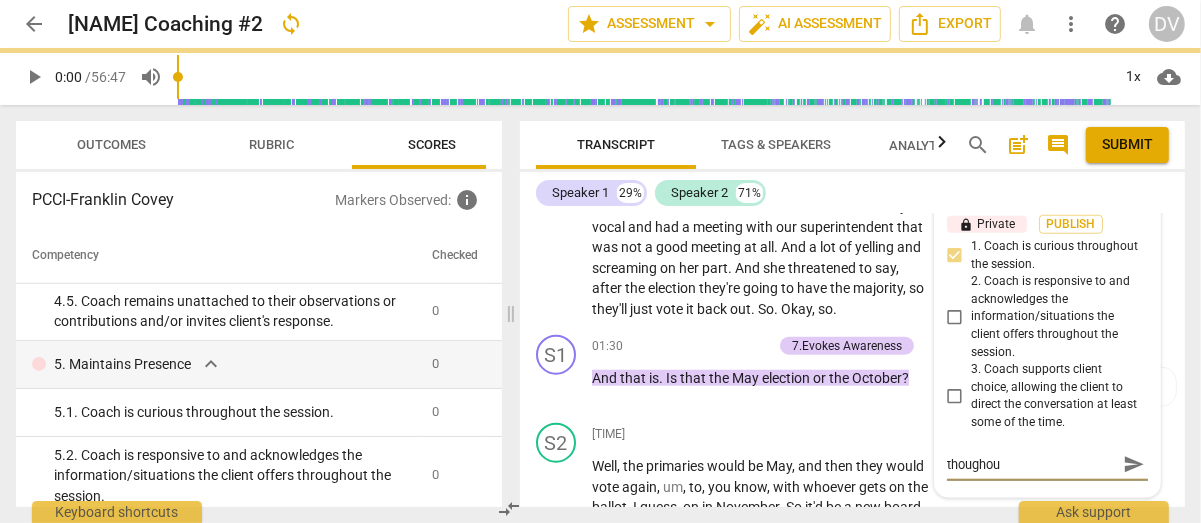 type on "thoughout" 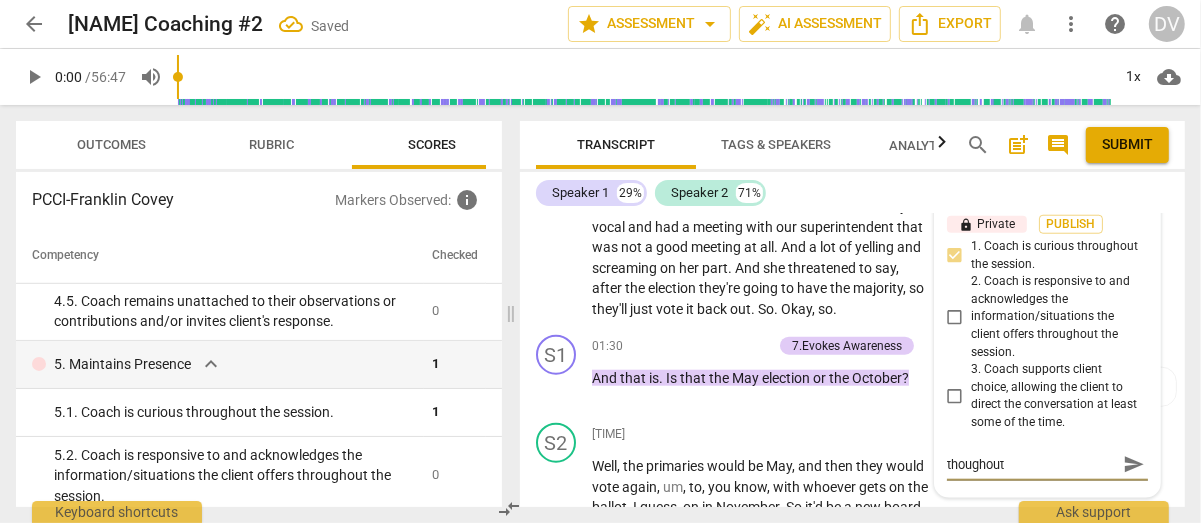 click on "thoughout" at bounding box center (1031, 464) 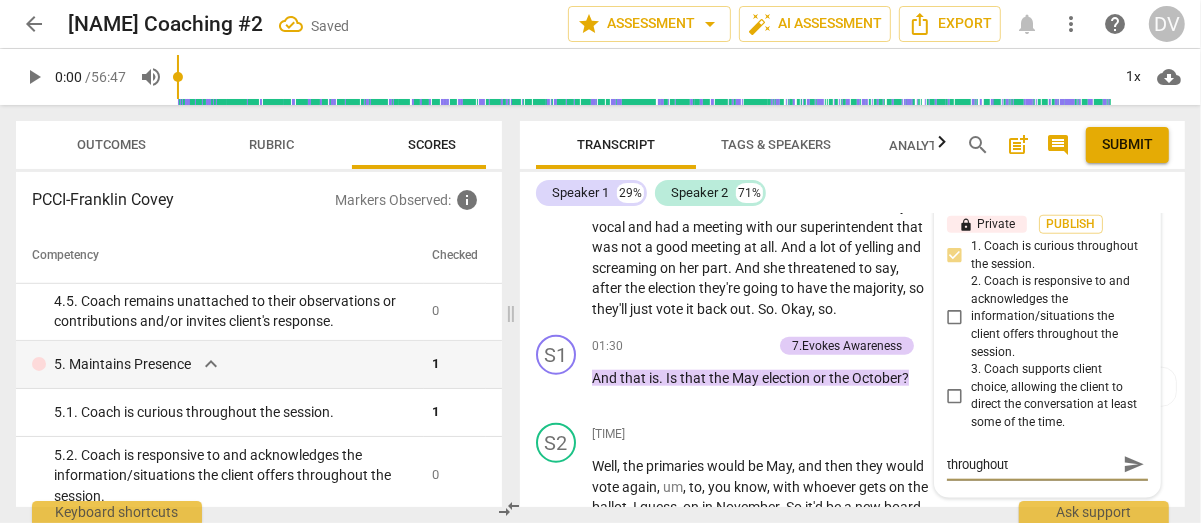 type on "throughout" 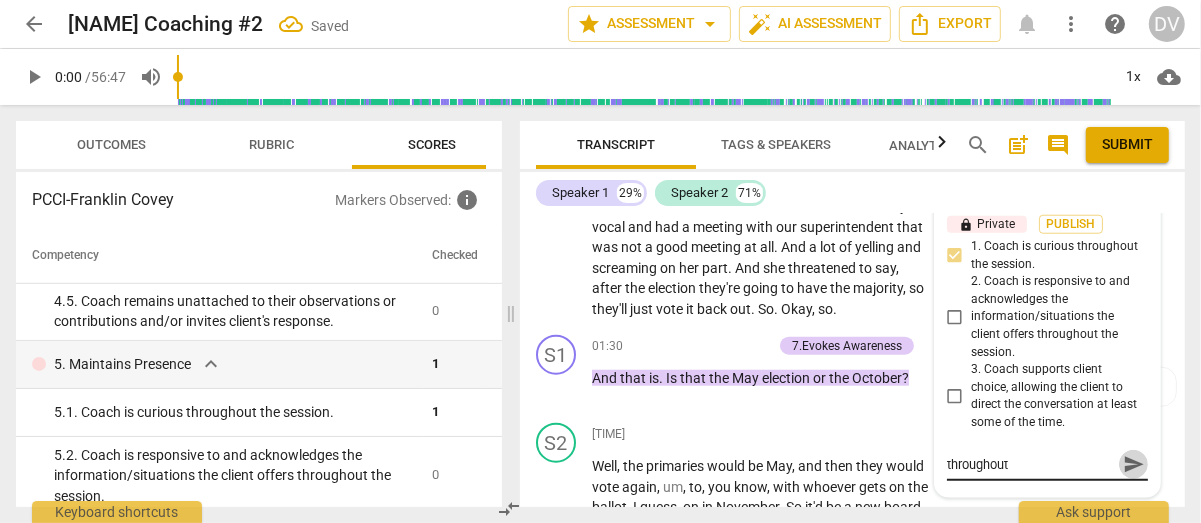 click on "send" at bounding box center [1134, 465] 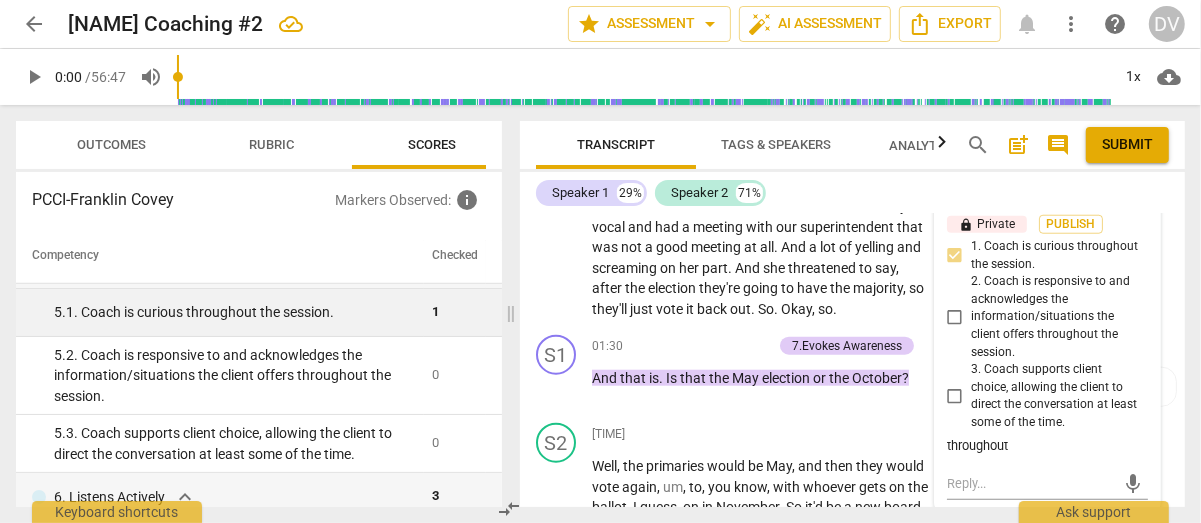 scroll, scrollTop: 1100, scrollLeft: 0, axis: vertical 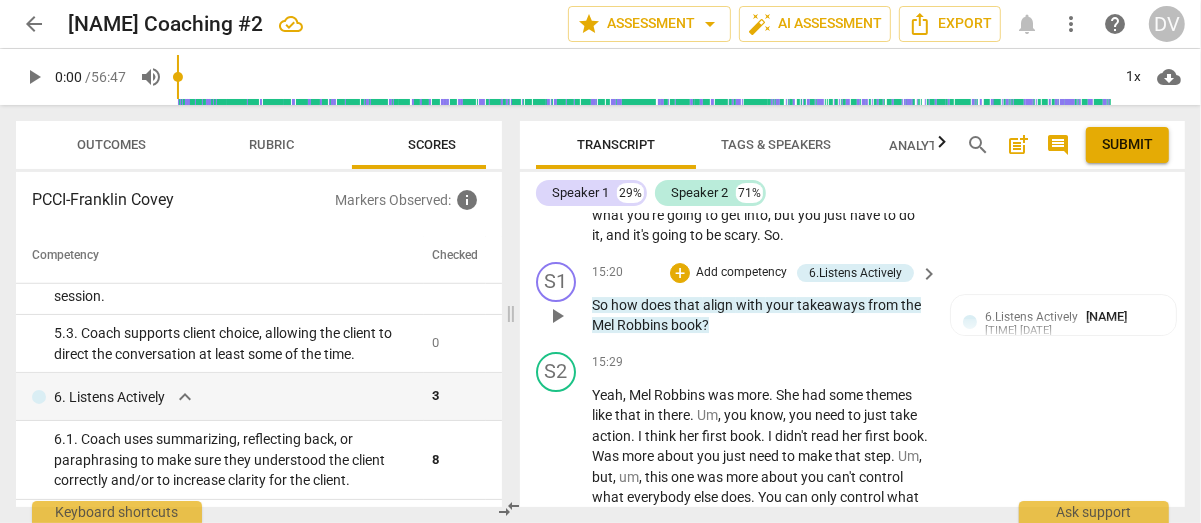 click on "Add competency" at bounding box center [741, 273] 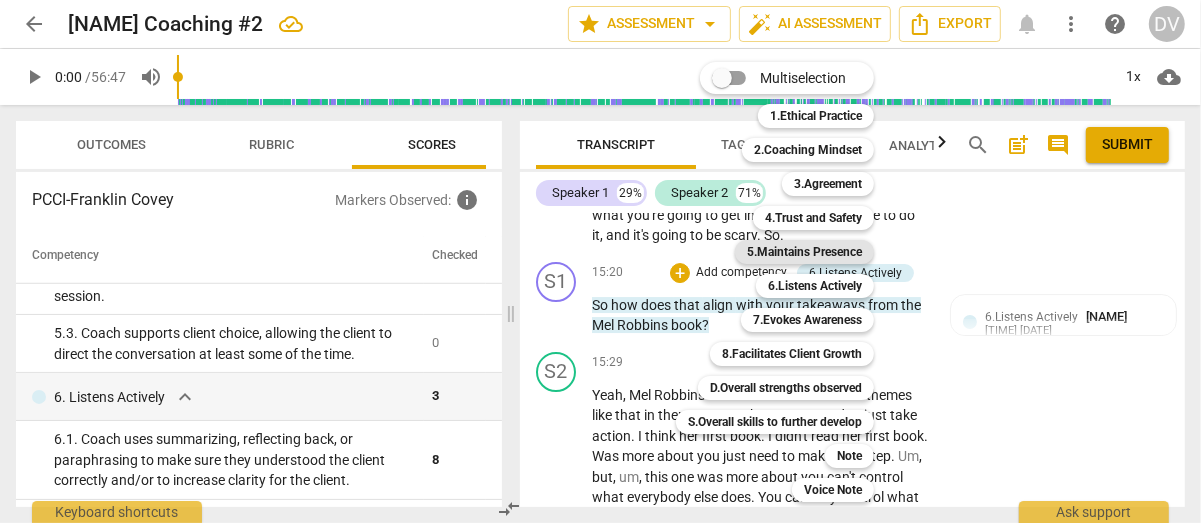 click on "5.Maintains Presence" at bounding box center (804, 252) 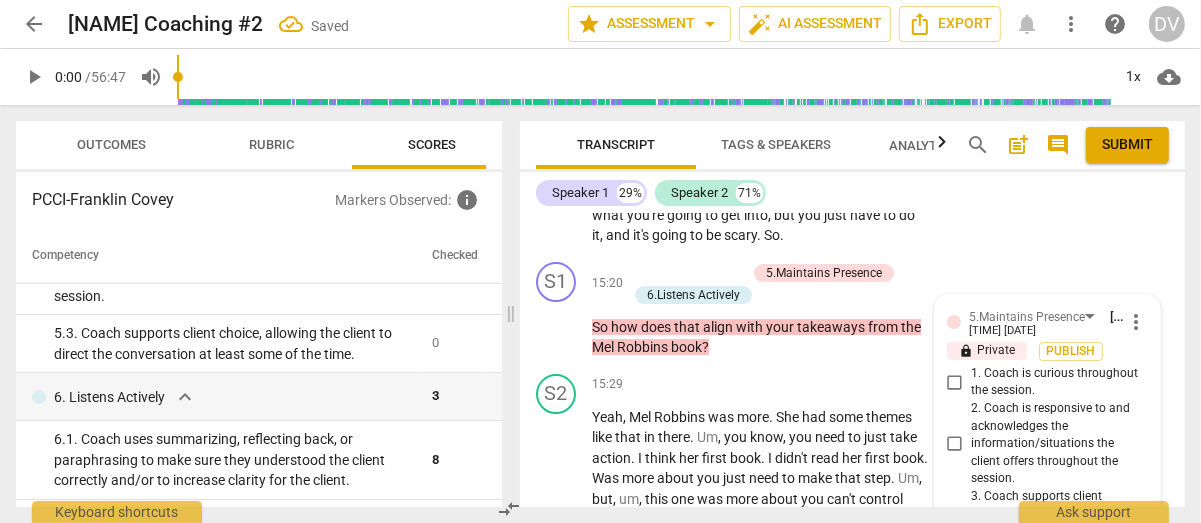 scroll, scrollTop: 9463, scrollLeft: 0, axis: vertical 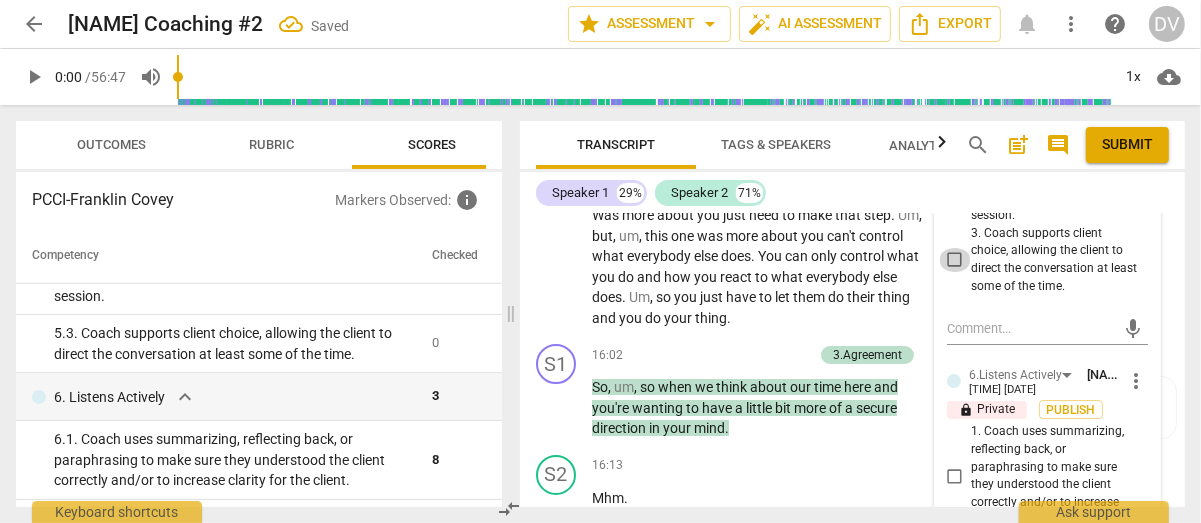 click on "3. Coach supports client choice, allowing the client to direct the conversation at least some of the time." at bounding box center [955, 260] 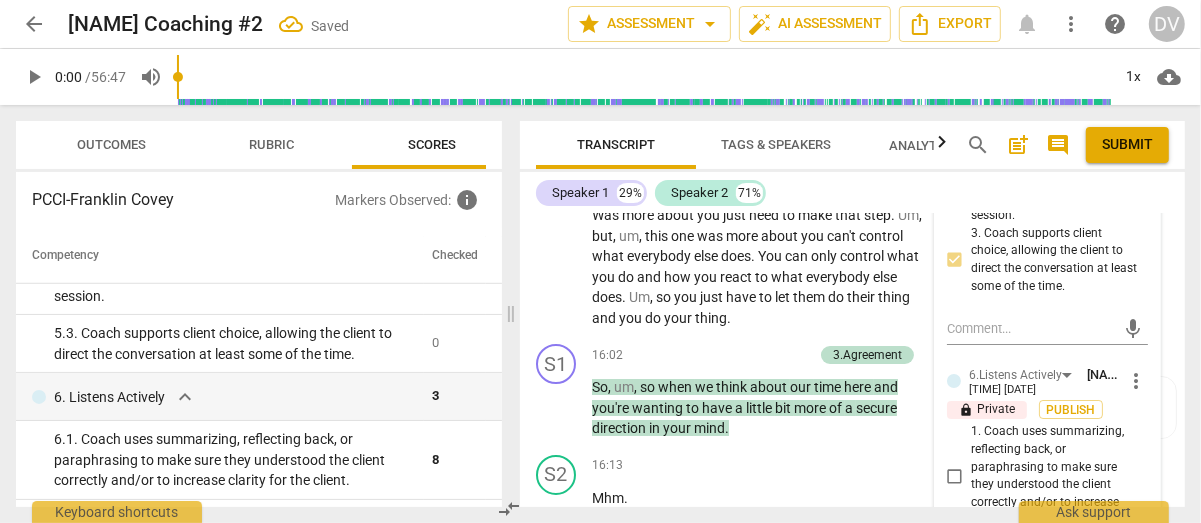 click on "Submit" at bounding box center [1127, 145] 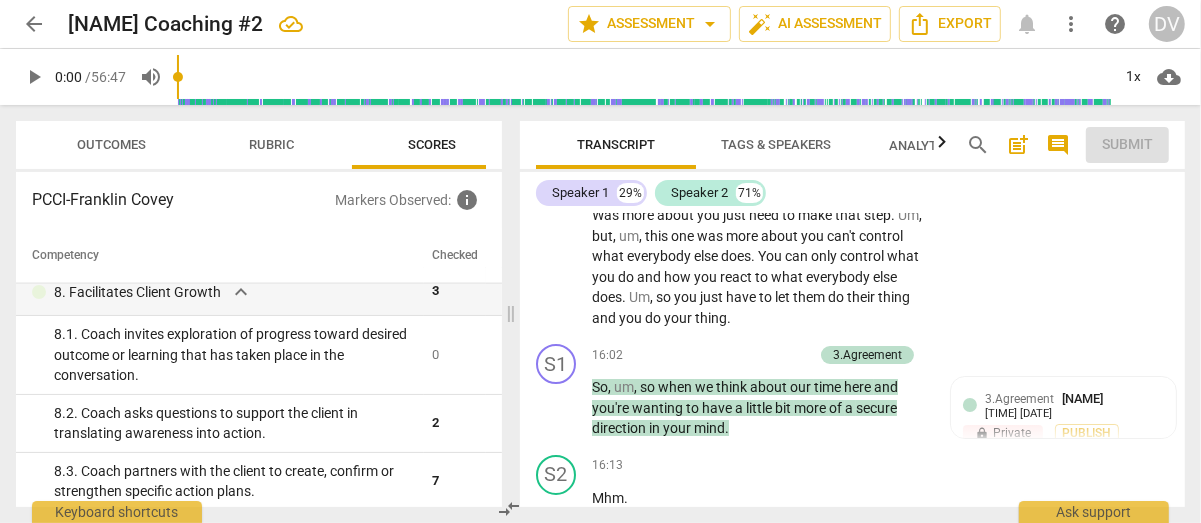 scroll, scrollTop: 1855, scrollLeft: 0, axis: vertical 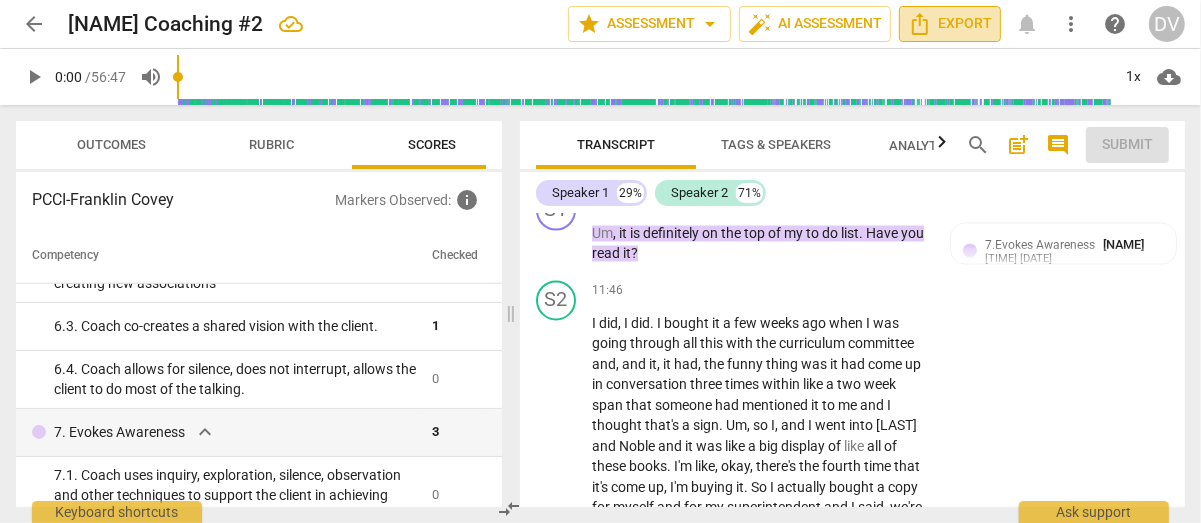 click on "Export" at bounding box center [950, 24] 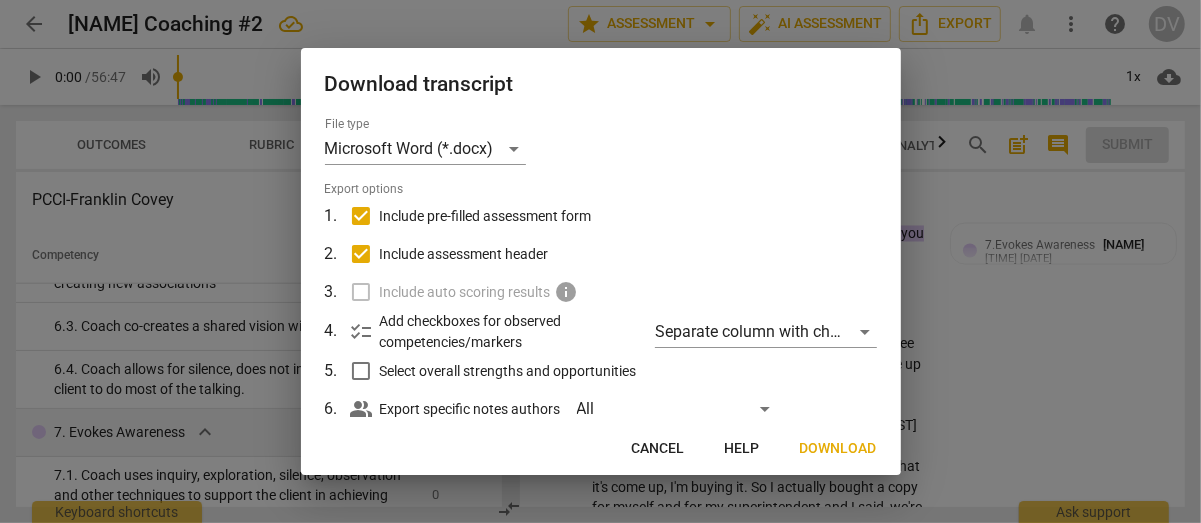 click on "Select overall strengths and opportunities" at bounding box center (361, 371) 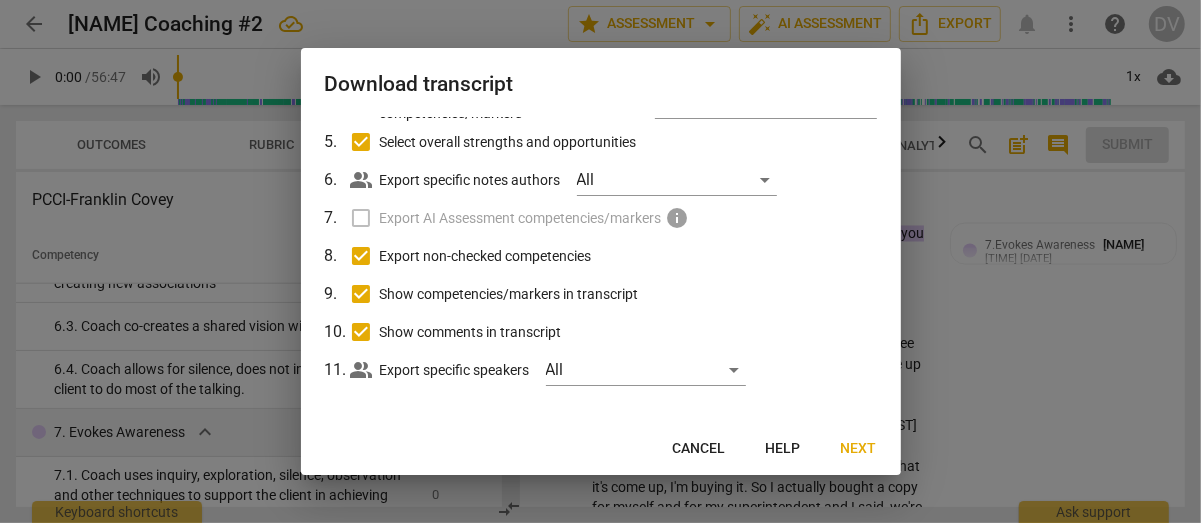 scroll, scrollTop: 234, scrollLeft: 0, axis: vertical 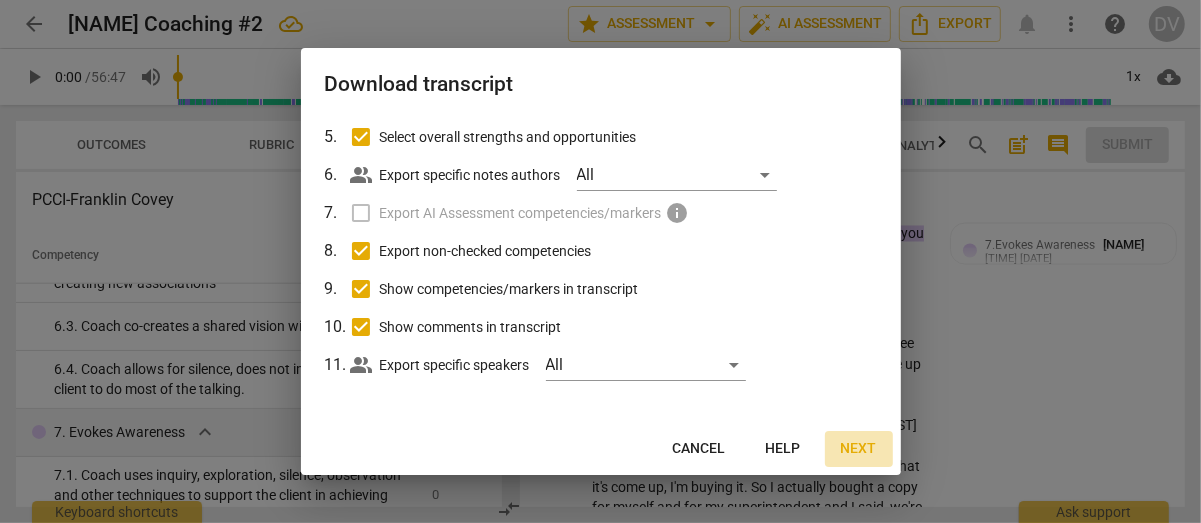 click on "Next" at bounding box center (859, 449) 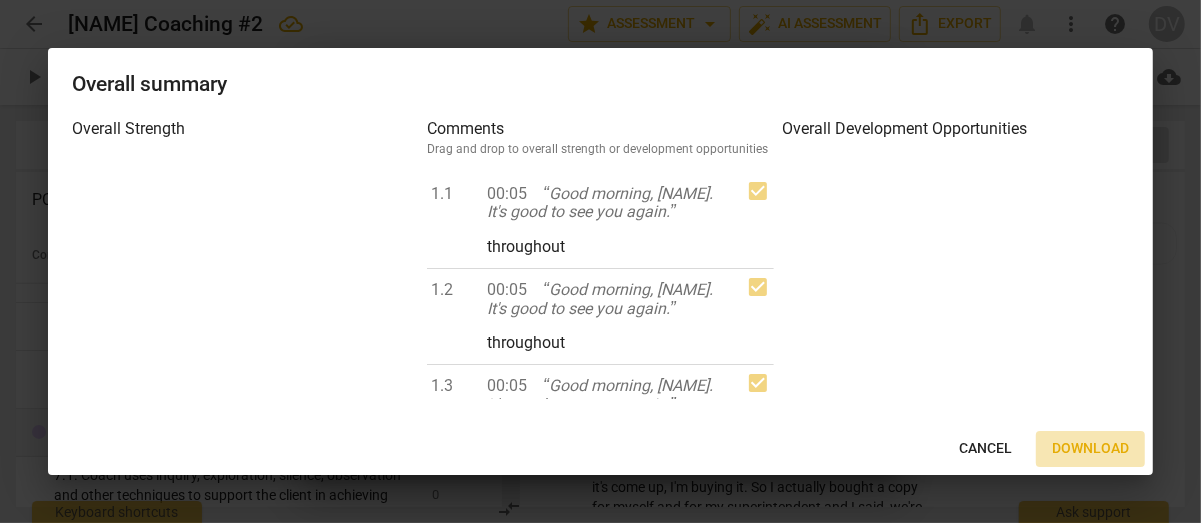 click on "Download" at bounding box center (1090, 449) 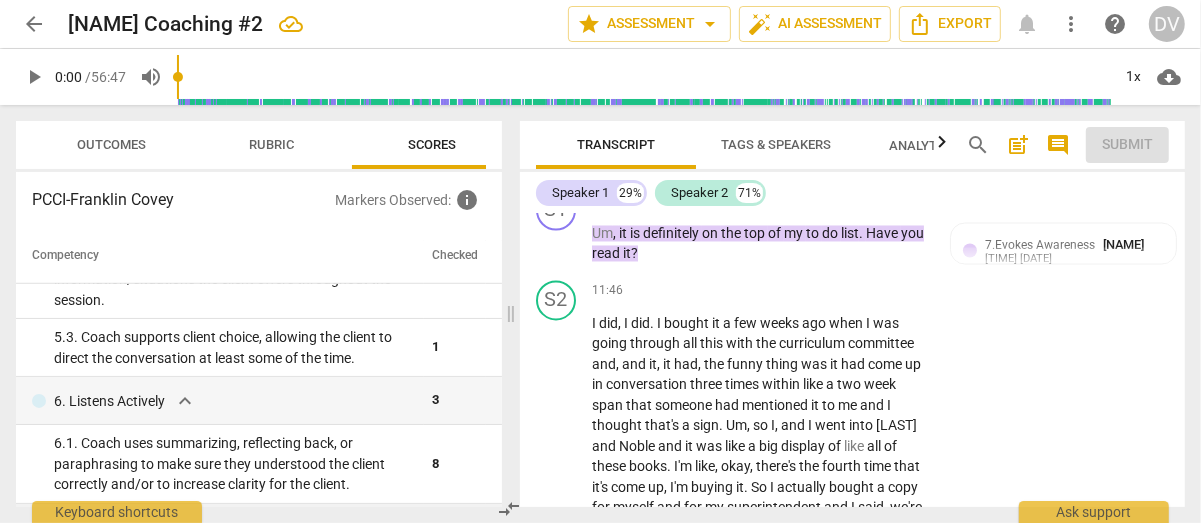 scroll, scrollTop: 1155, scrollLeft: 0, axis: vertical 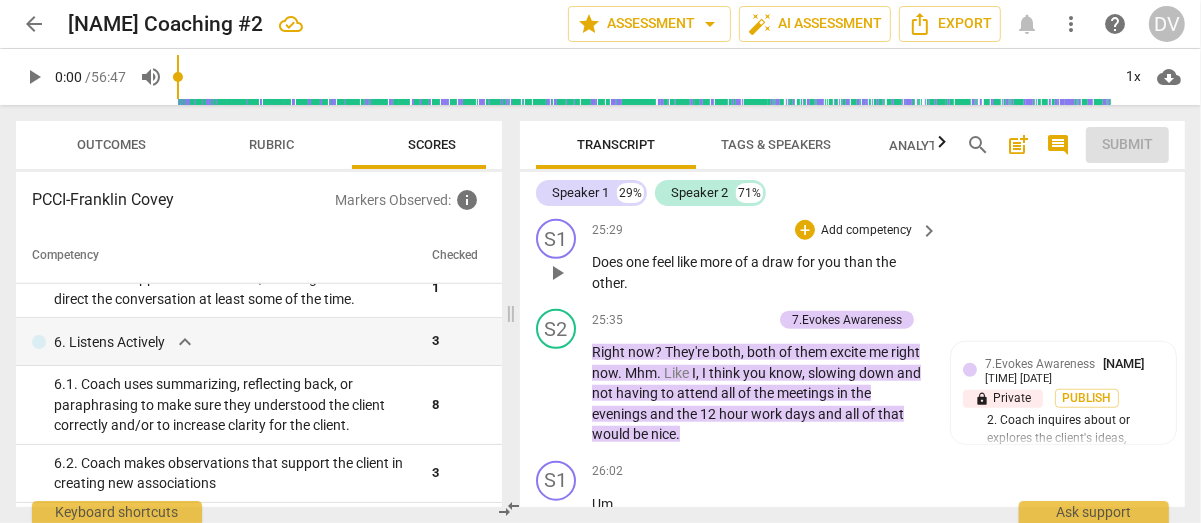 click on "Add competency" at bounding box center (866, 231) 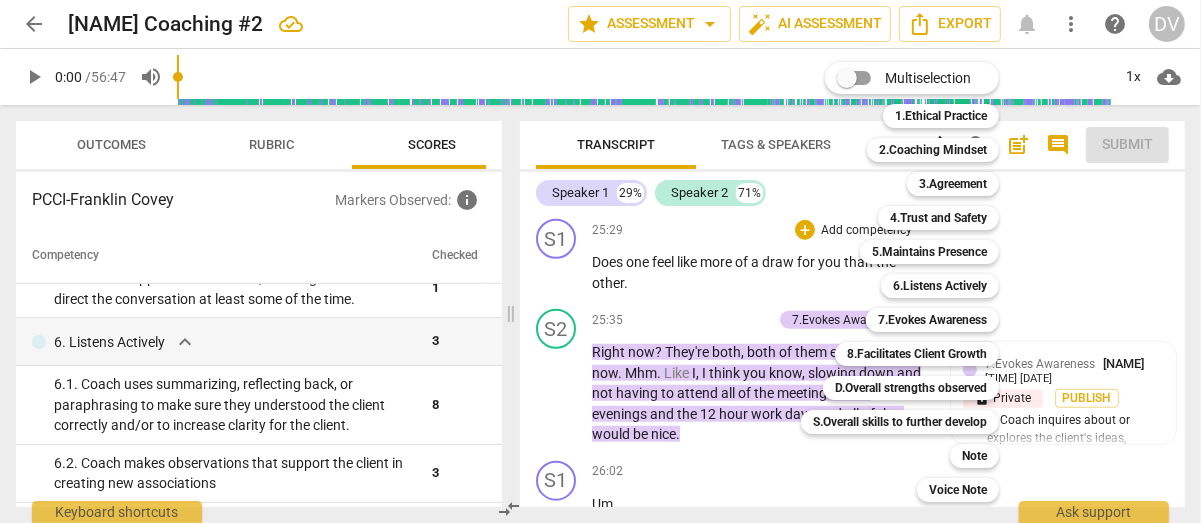 click at bounding box center (600, 261) 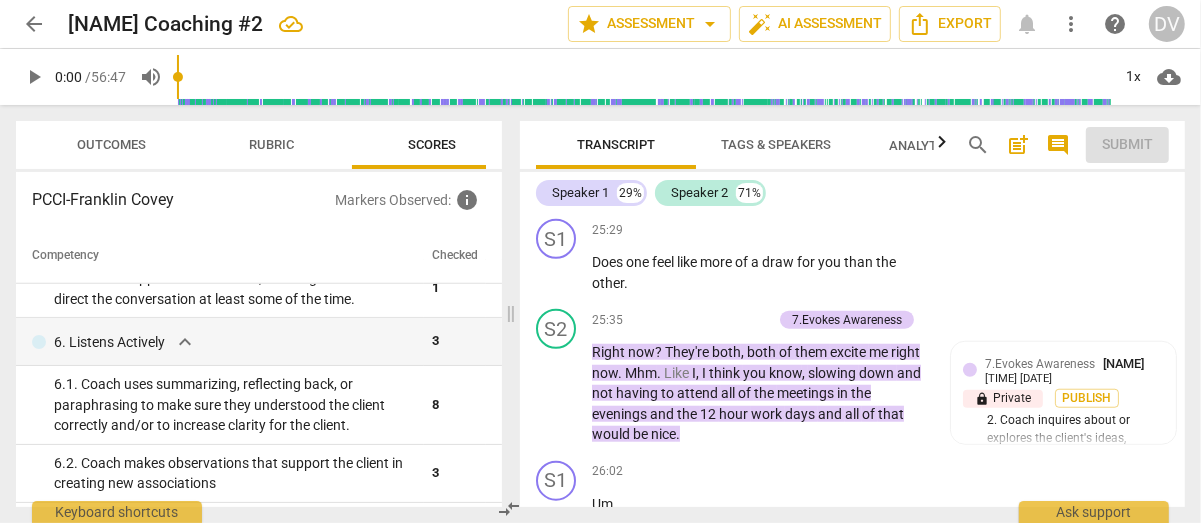 click on "Rubric" at bounding box center [272, 145] 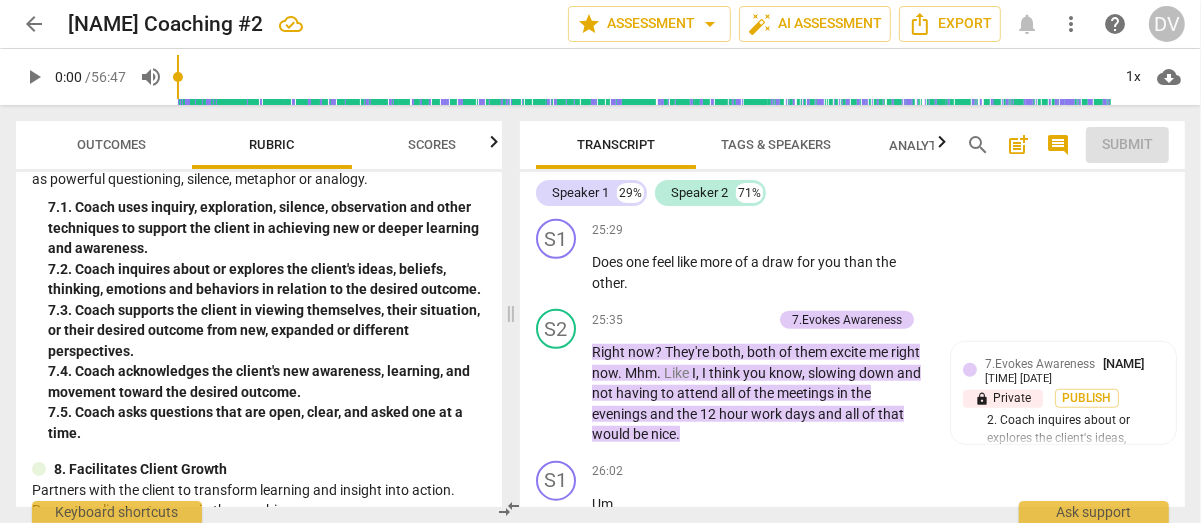 scroll, scrollTop: 1600, scrollLeft: 0, axis: vertical 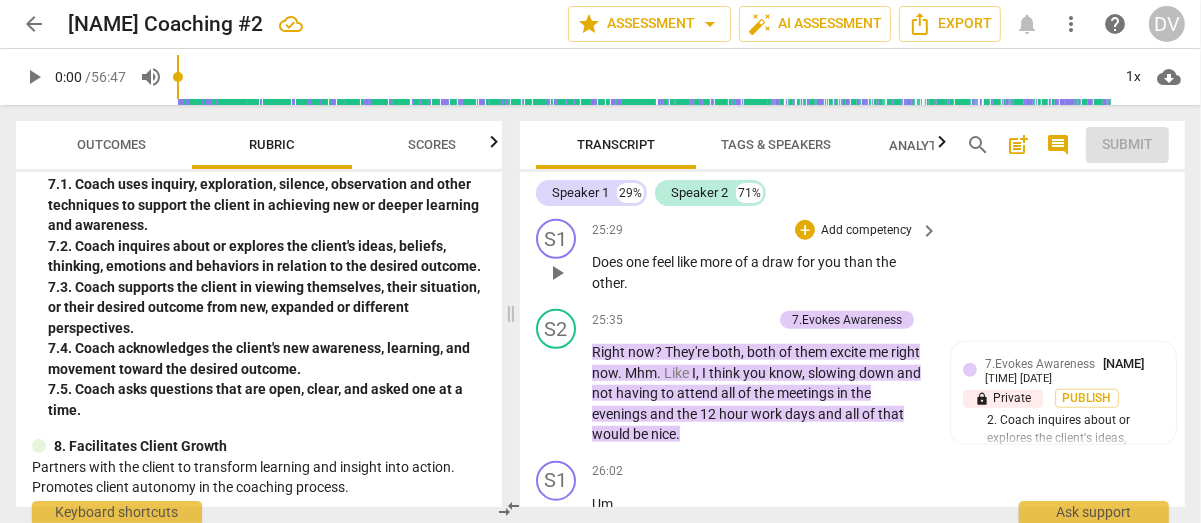 click on "Add competency" at bounding box center (866, 231) 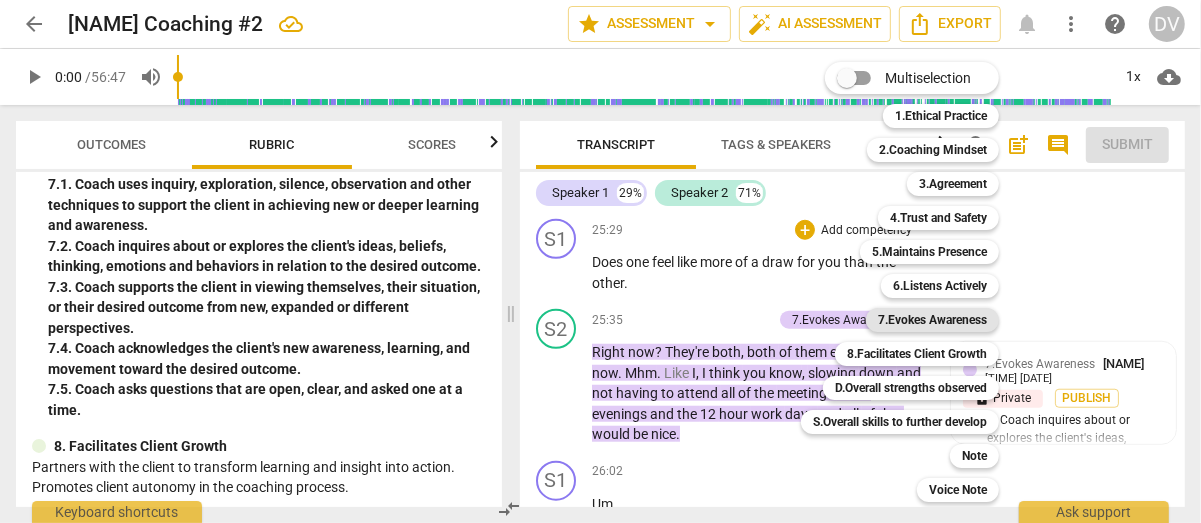 click on "7.Evokes Awareness" at bounding box center [932, 320] 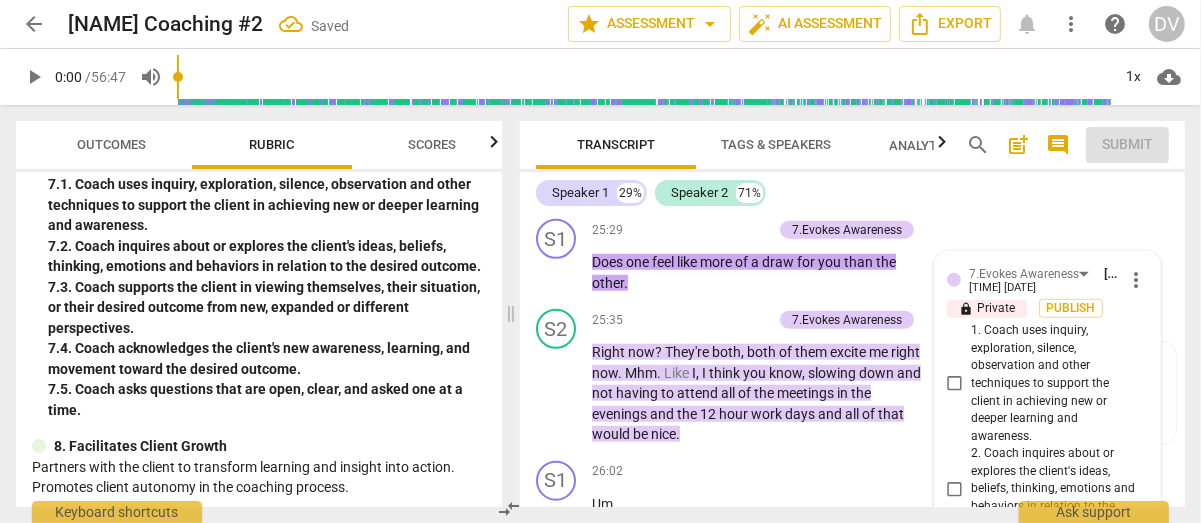 scroll, scrollTop: 16046, scrollLeft: 0, axis: vertical 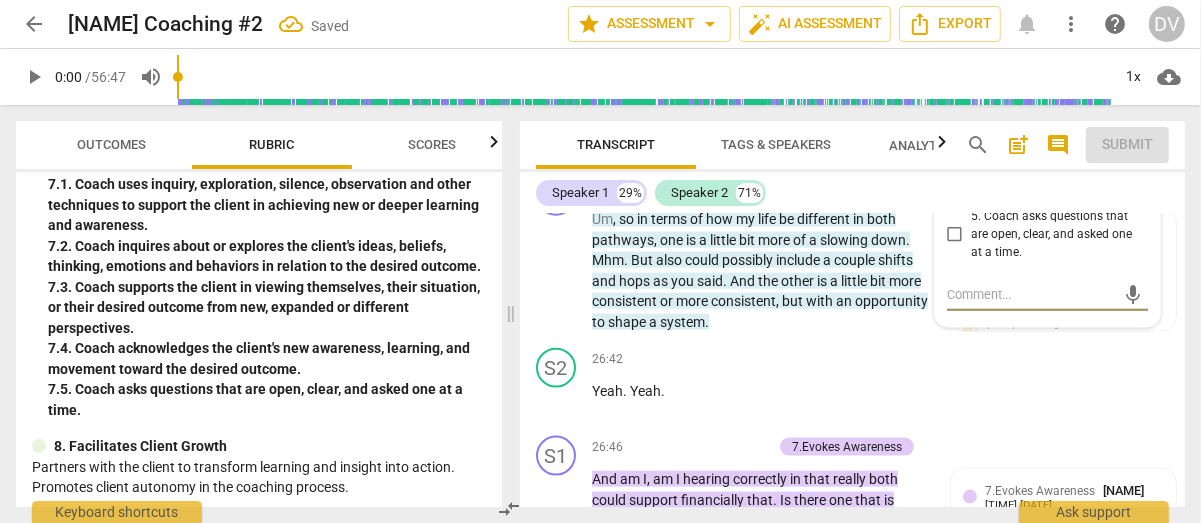click on "5. Coach asks questions that are open, clear, and asked one at a time." at bounding box center (955, 235) 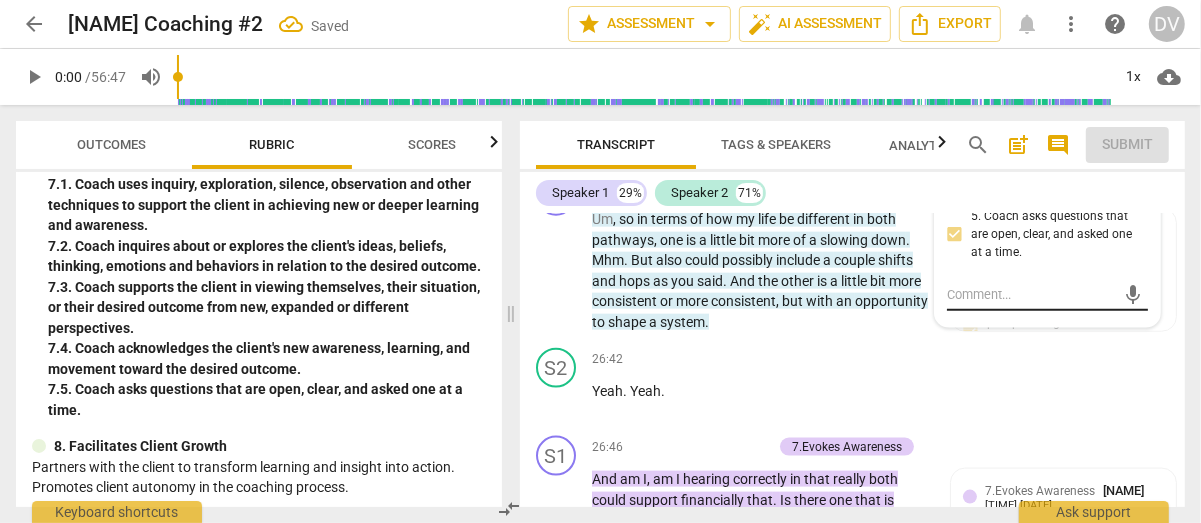 click at bounding box center (1031, 294) 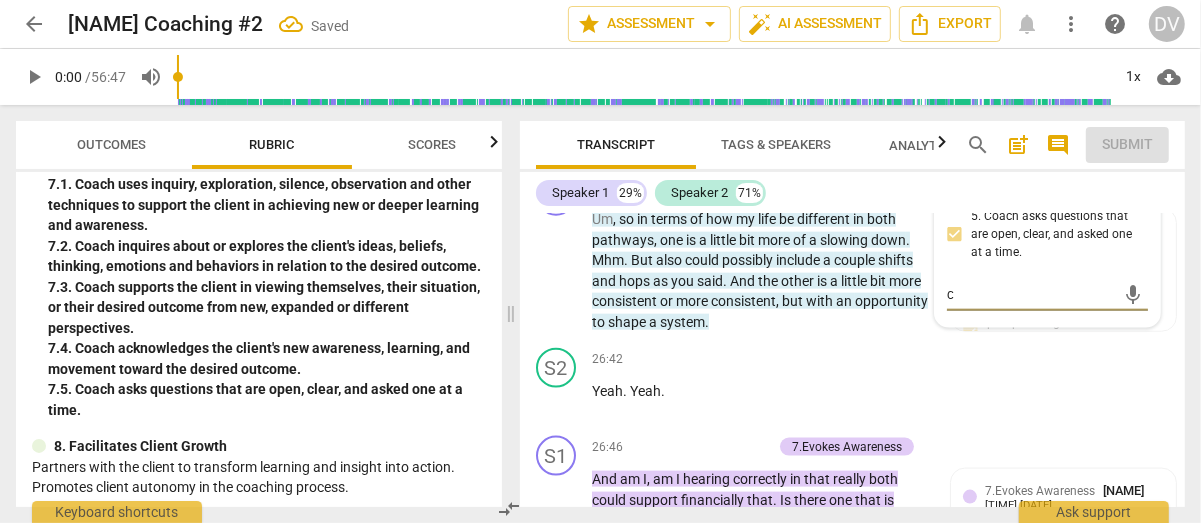 type on "cl" 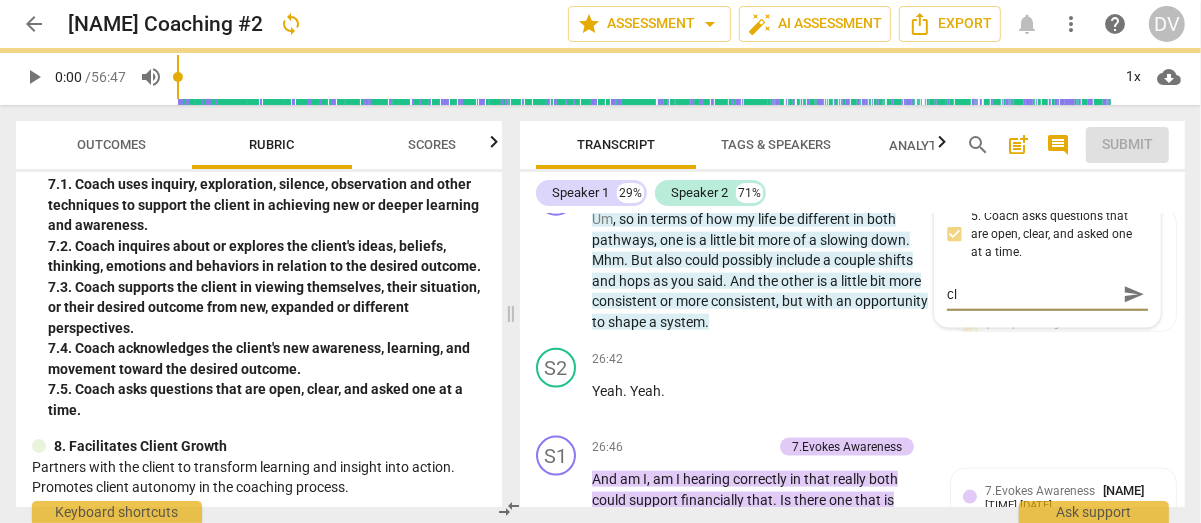 type on "clo" 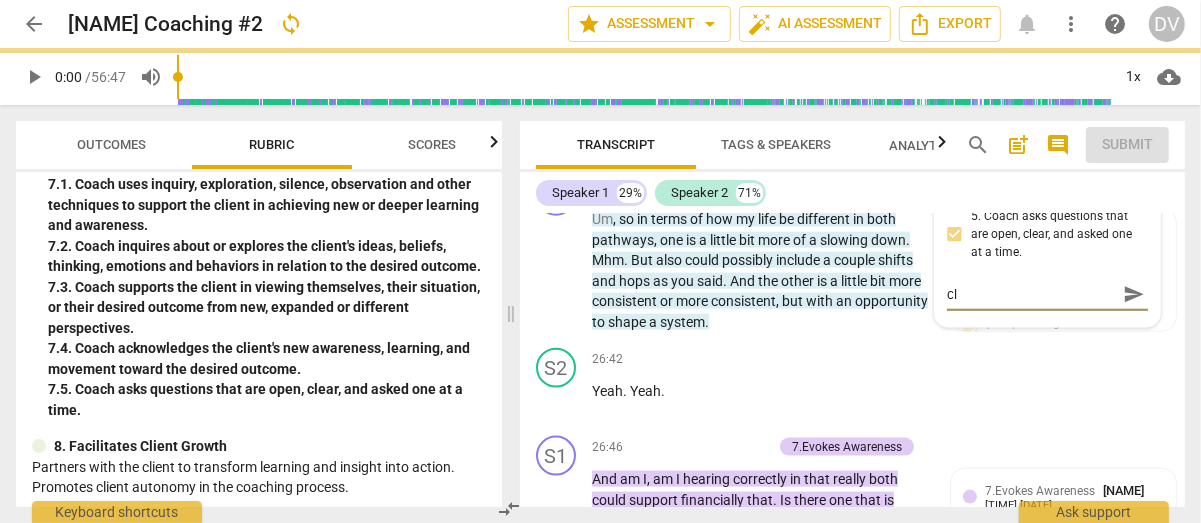 type on "clo" 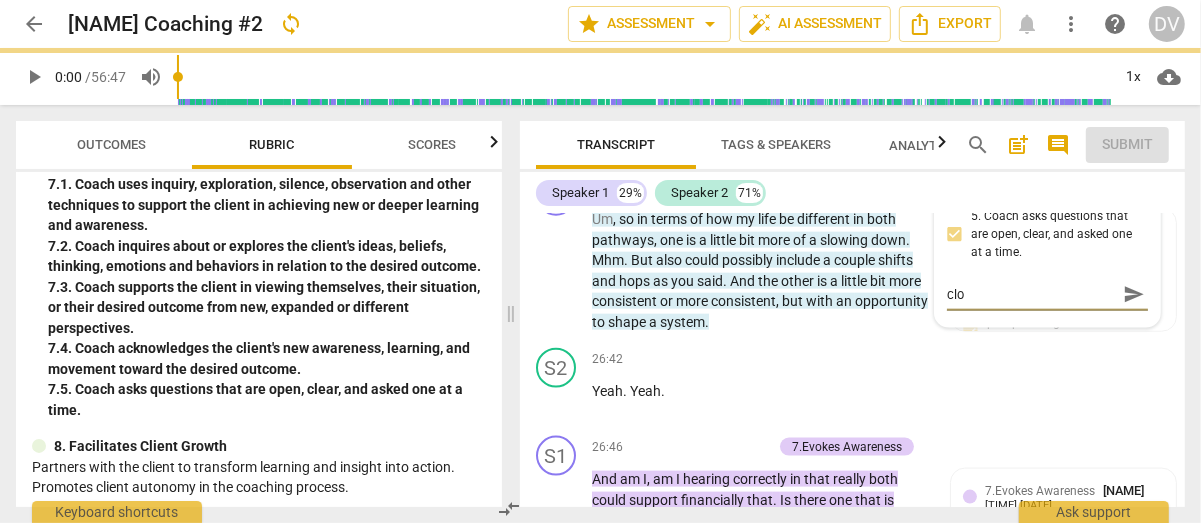 type on "clos" 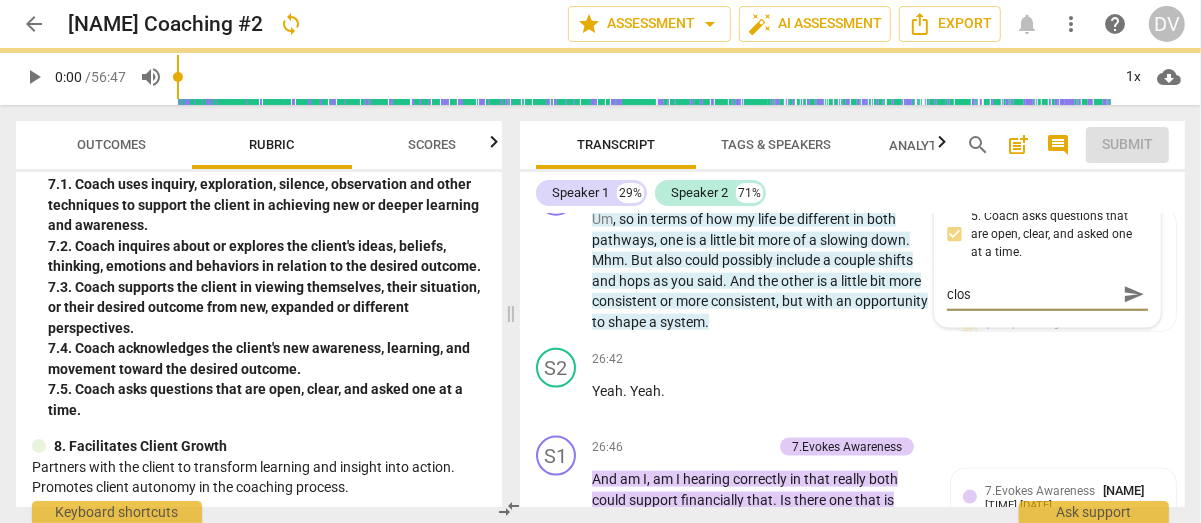 type on "close" 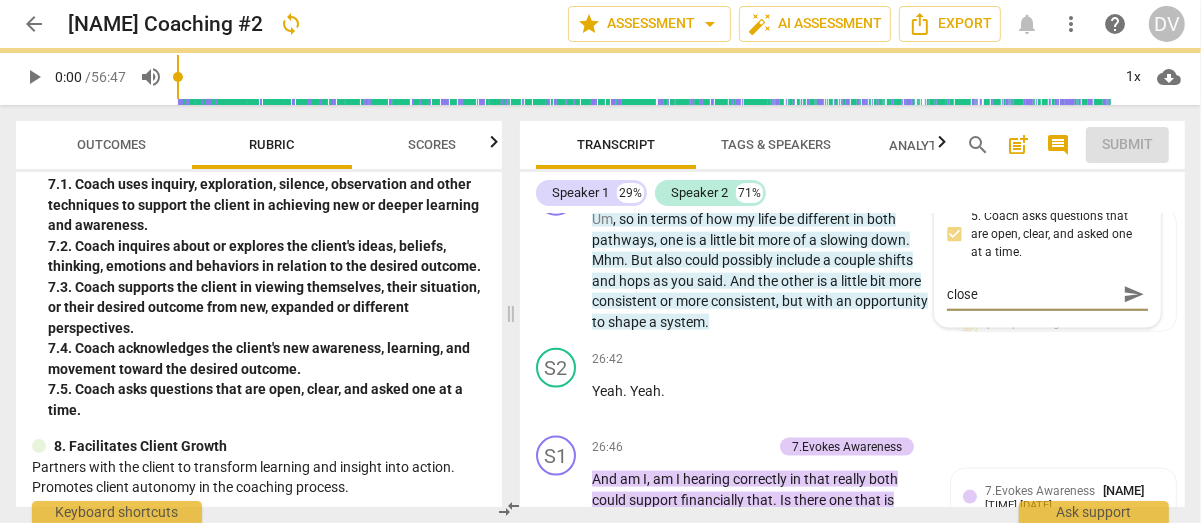 type on "close" 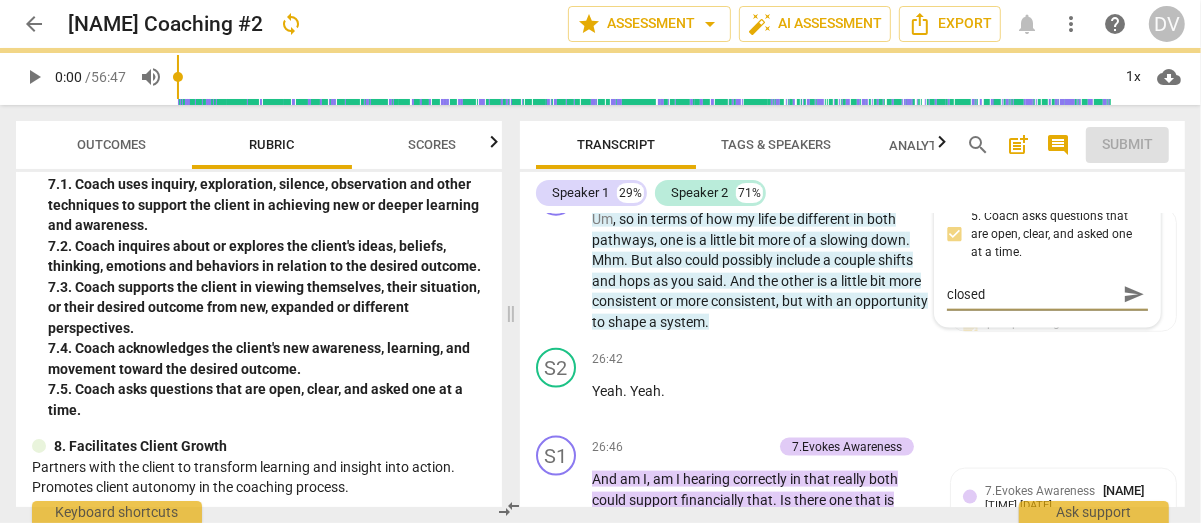 type on "closed q" 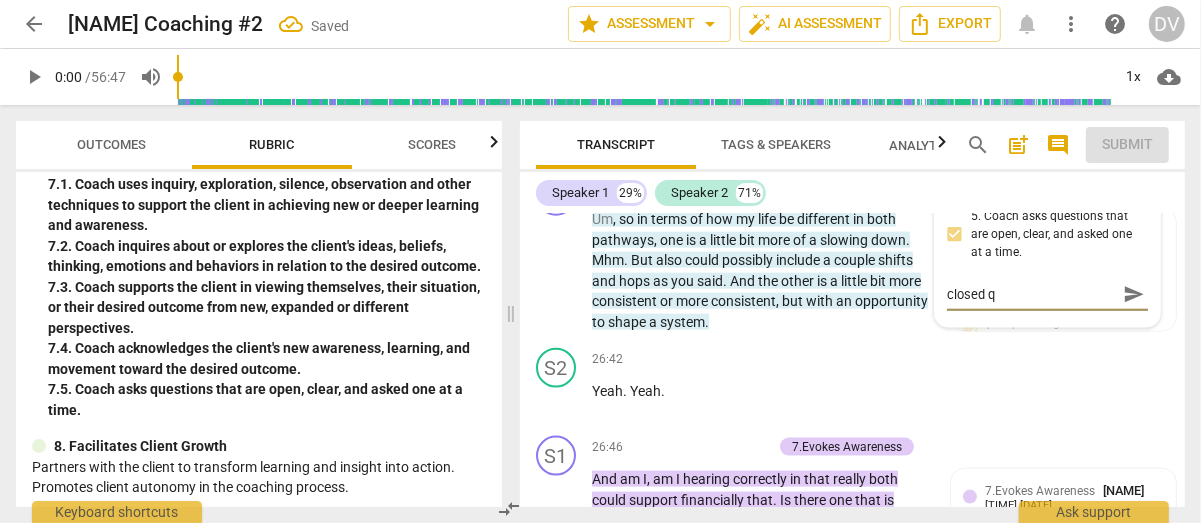 type on "closed qu" 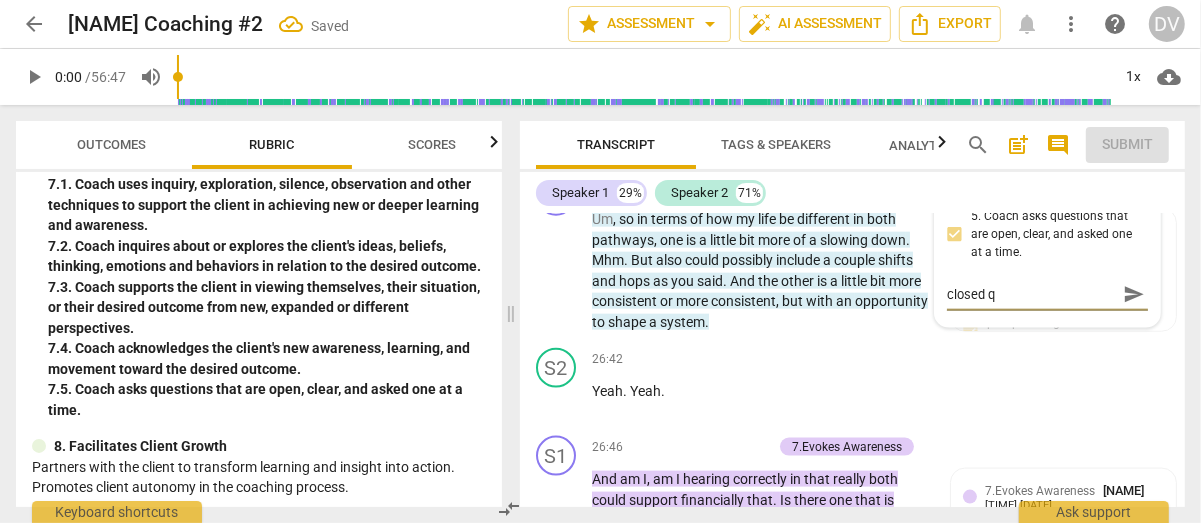 type on "closed qu" 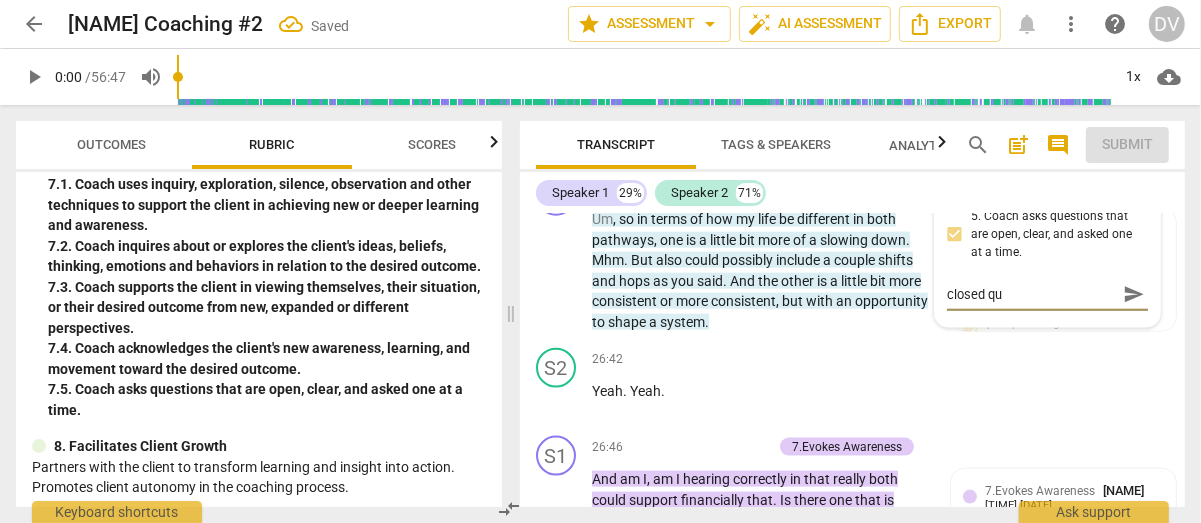 type on "closed que" 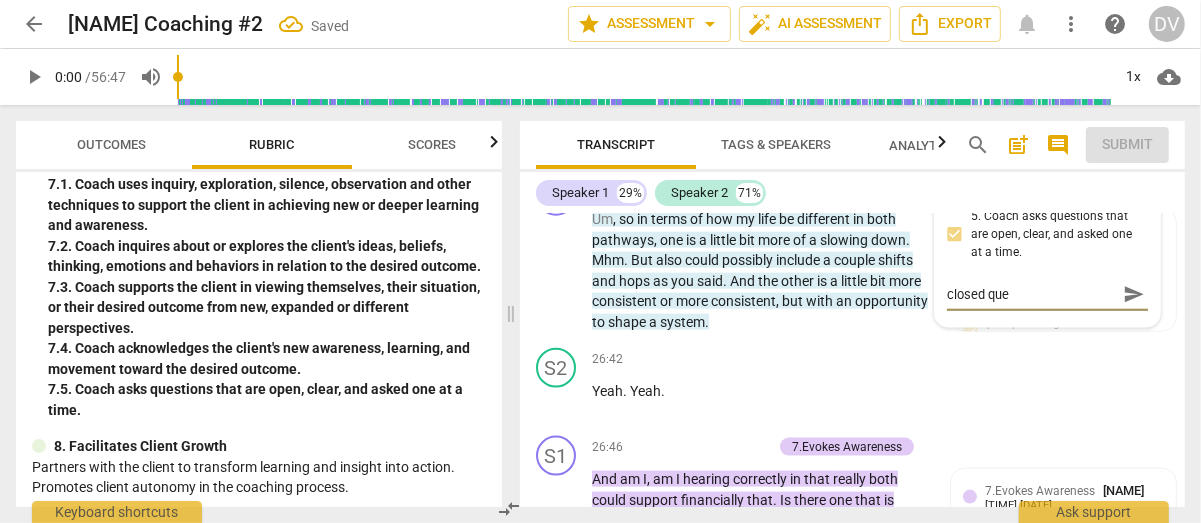 type on "closed ques" 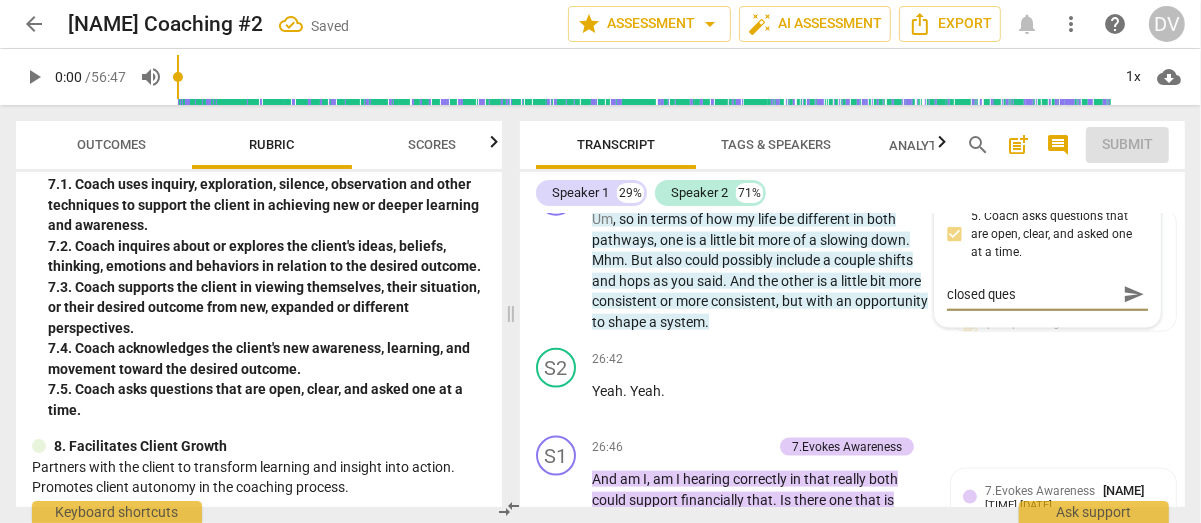 type on "closed quest" 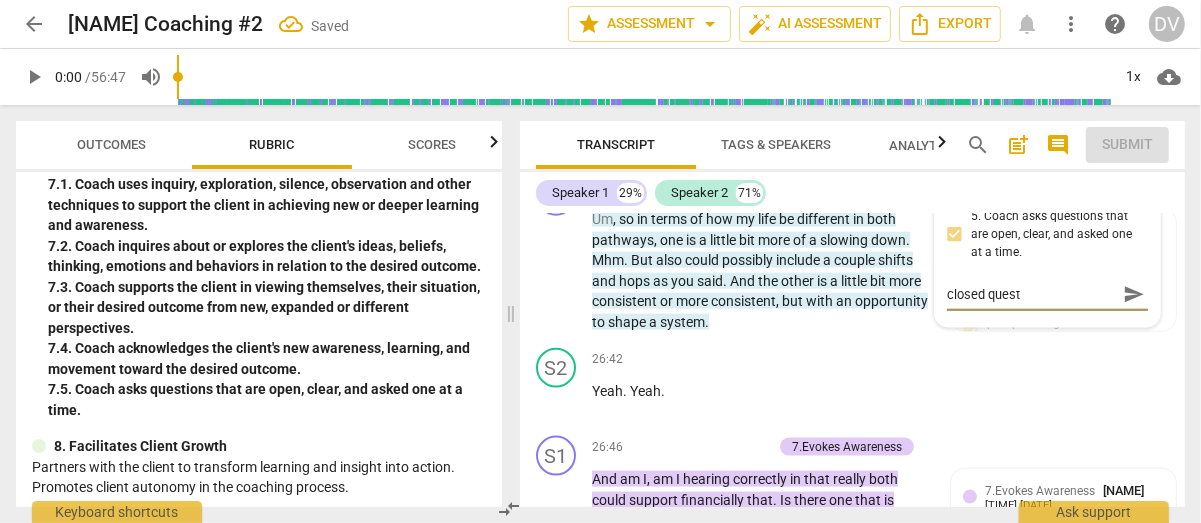 type on "closed questi" 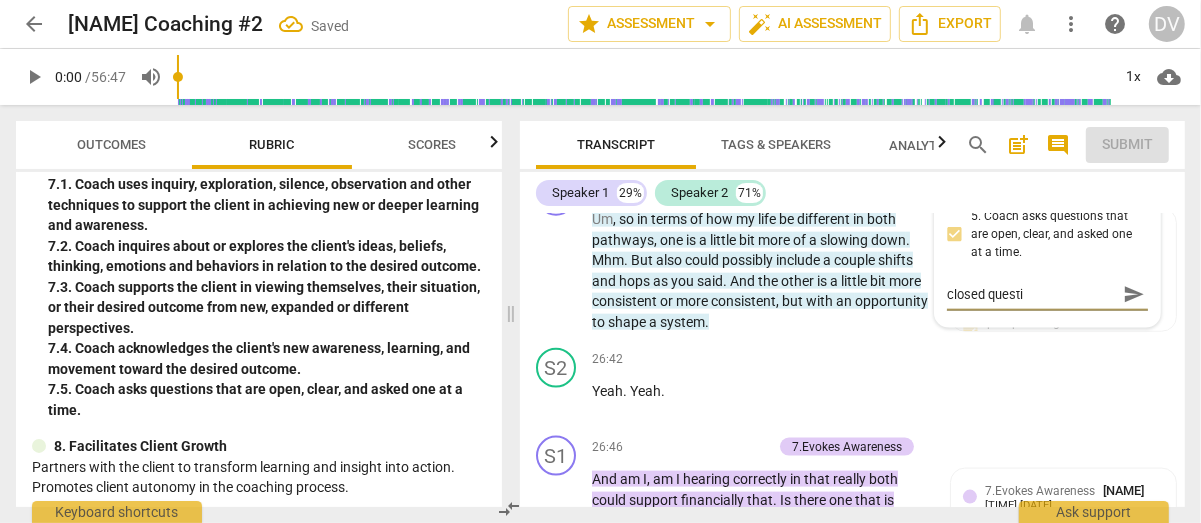 type on "closed questio" 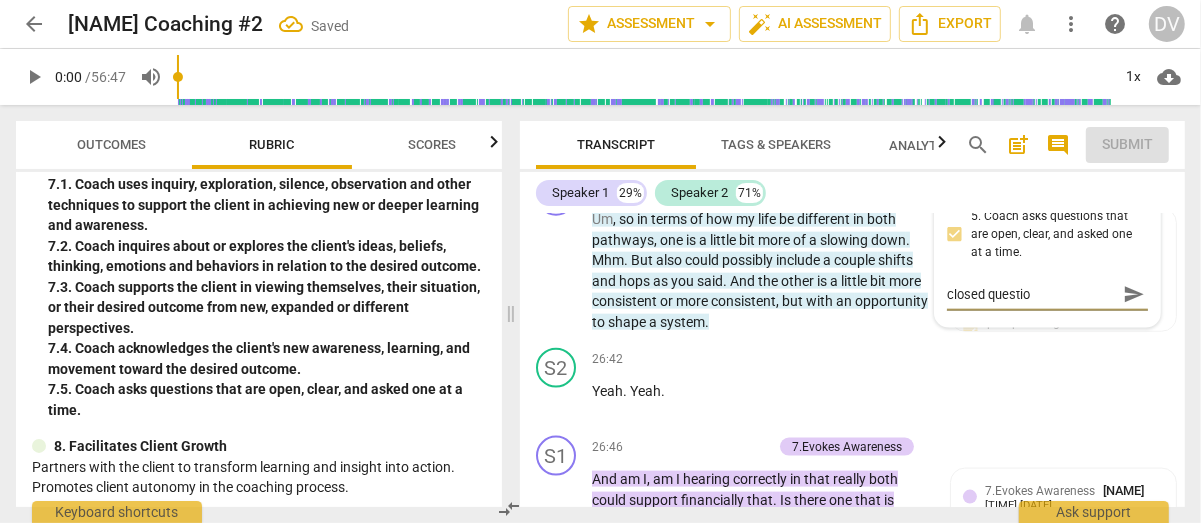 type on "closed question" 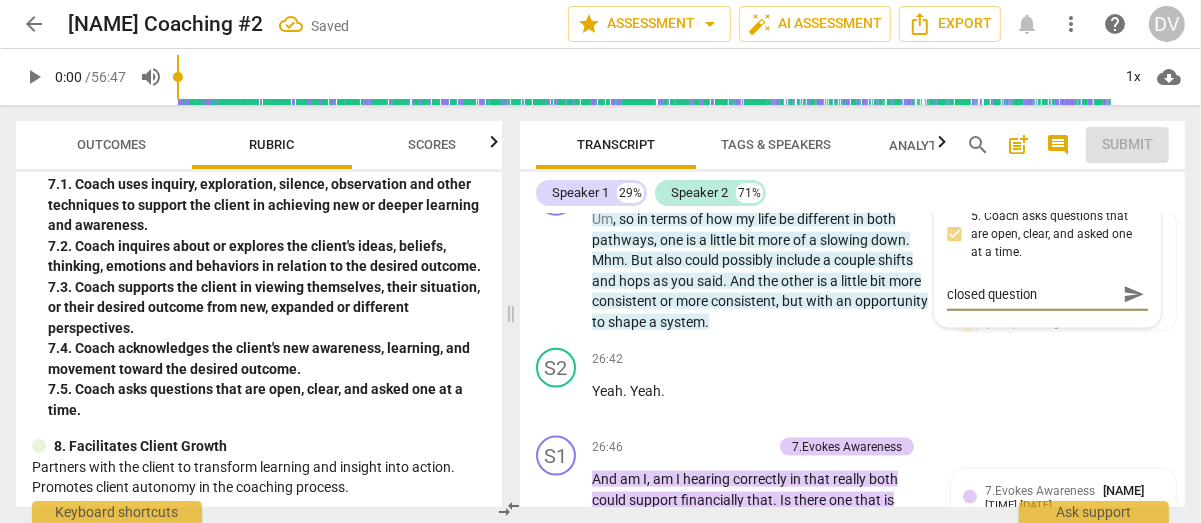 type on "closed question" 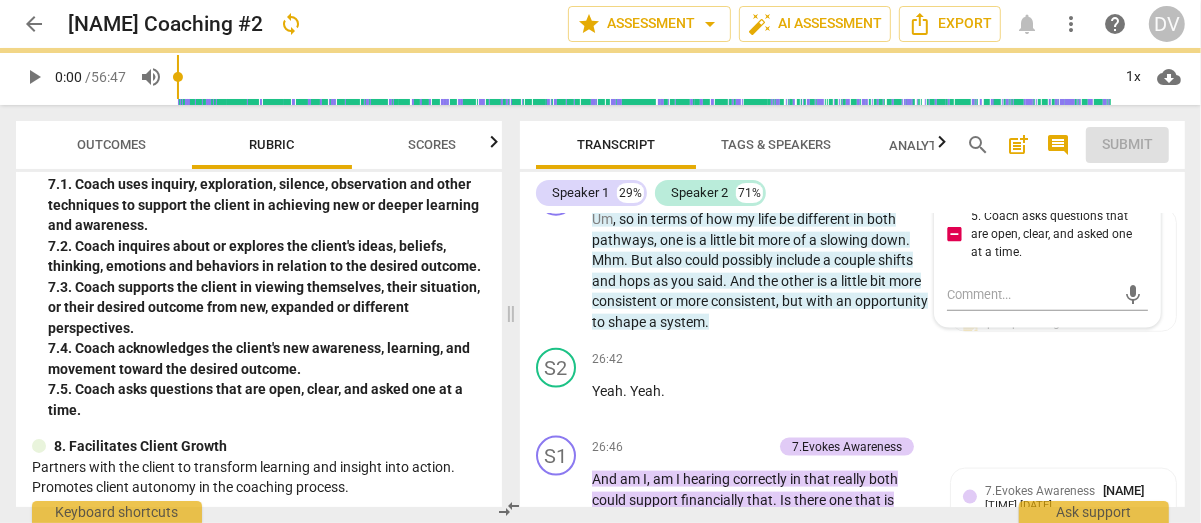 click on "5. Coach asks questions that are open, clear, and asked one at a time." at bounding box center (955, 235) 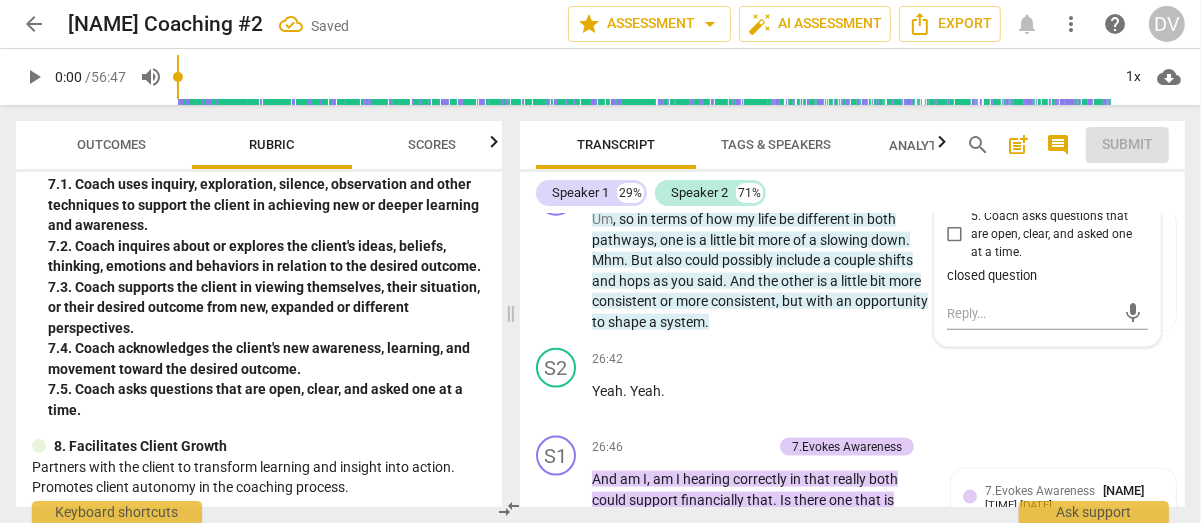 click on "5. Coach asks questions that are open, clear, and asked one at a time." at bounding box center [955, 235] 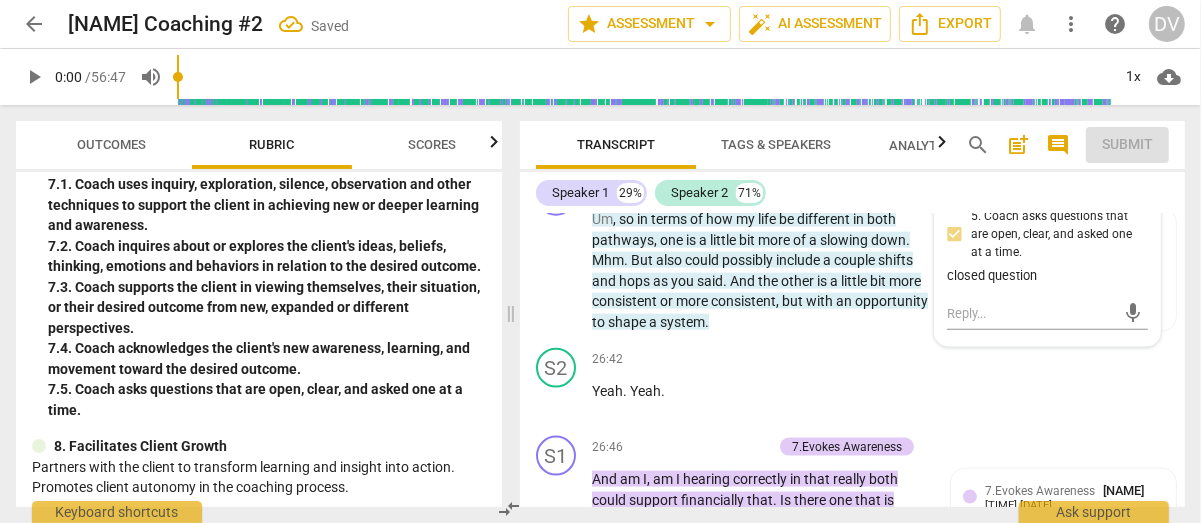 click on "5. Coach asks questions that are open, clear, and asked one at a time." at bounding box center [955, 235] 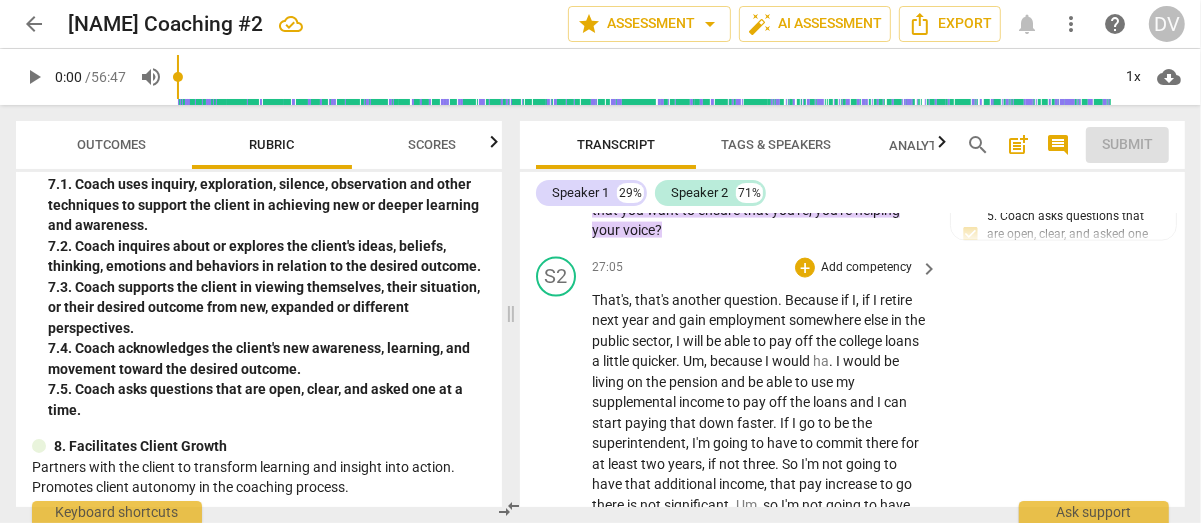 scroll, scrollTop: 16346, scrollLeft: 0, axis: vertical 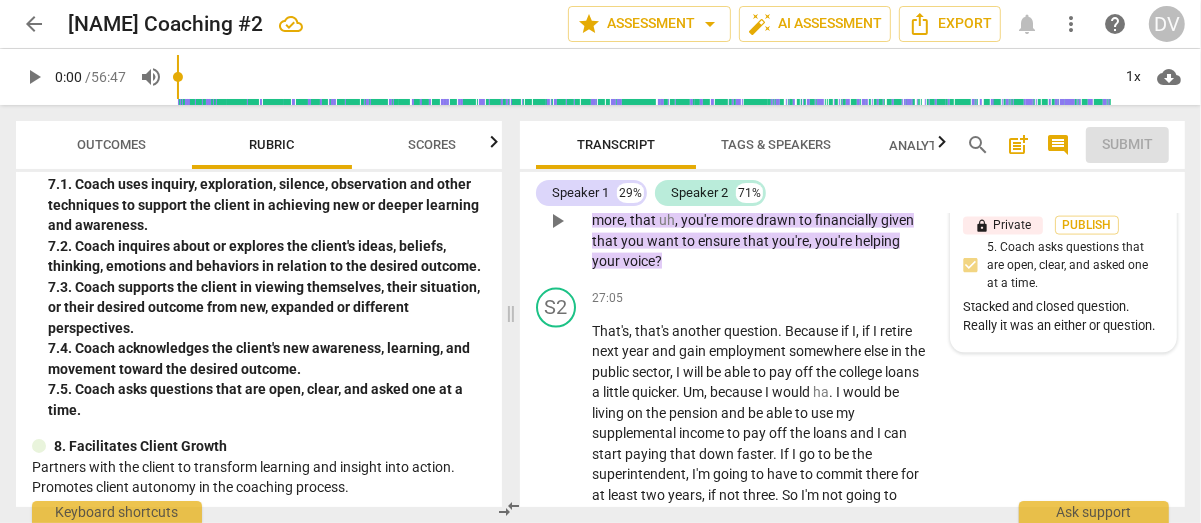 click on "7.Evokes Awareness [NAME] [TIME] [DATE] lock Private Publish 5. Coach asks questions that are open, clear, and asked one at a time. Stacked and closed question.  Really it was an either or question." at bounding box center (1063, 260) 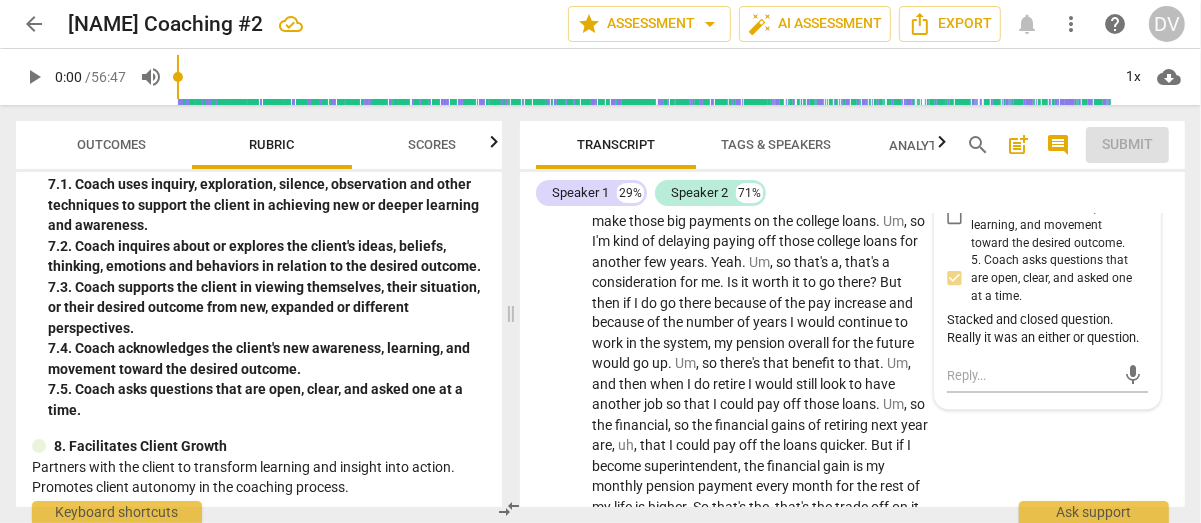 scroll, scrollTop: 16746, scrollLeft: 0, axis: vertical 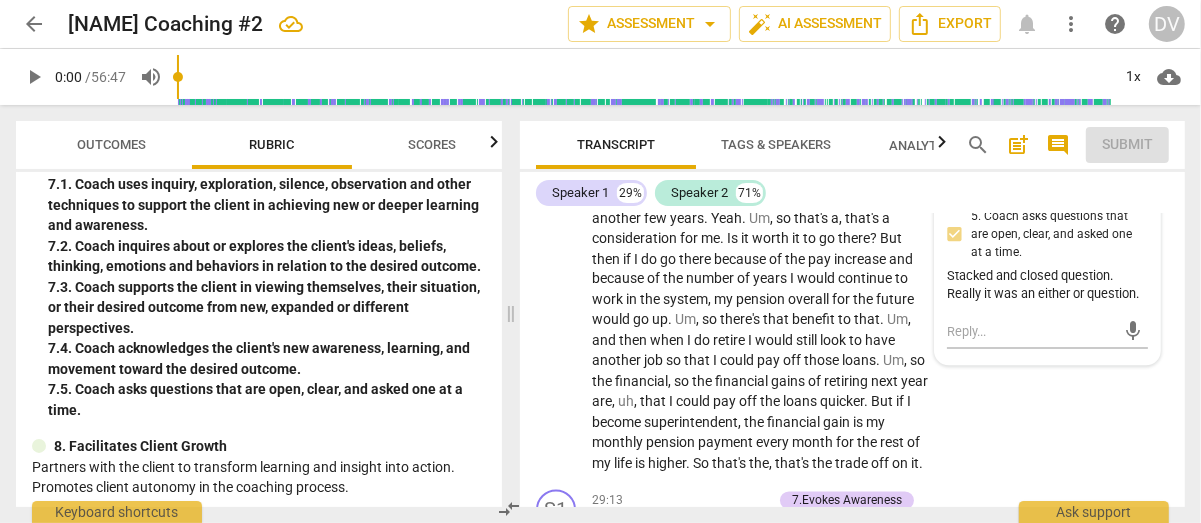 click on "5. Coach asks questions that are open, clear, and asked one at a time." at bounding box center [955, 235] 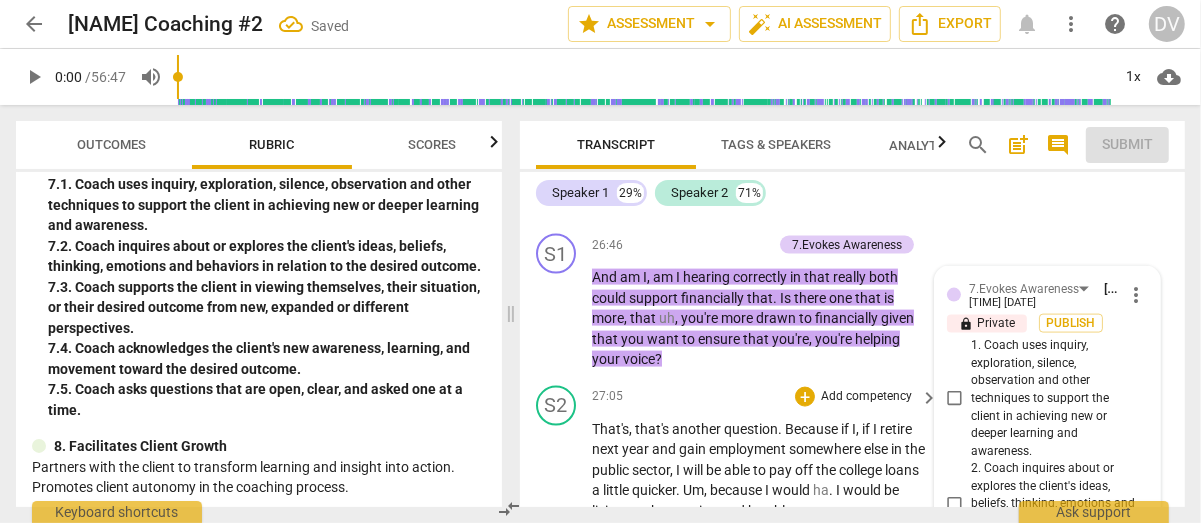 scroll, scrollTop: 16246, scrollLeft: 0, axis: vertical 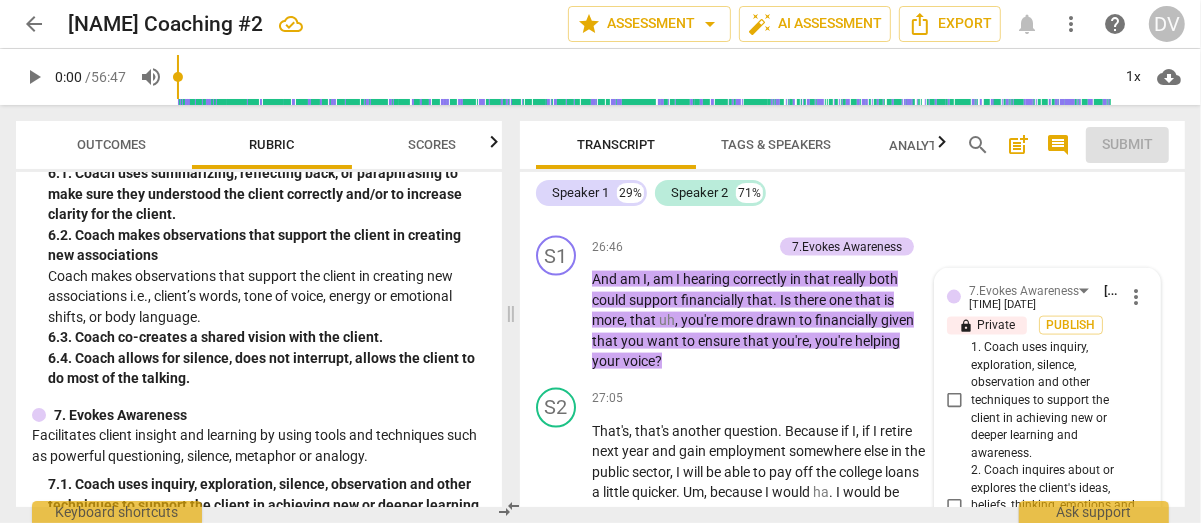 click on "Scores" at bounding box center (432, 144) 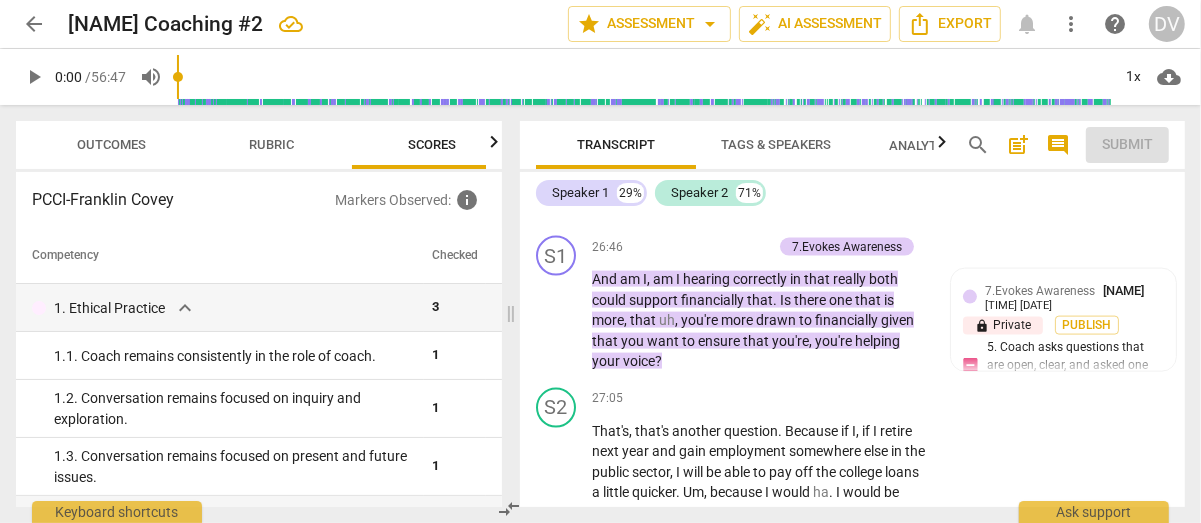 scroll, scrollTop: 0, scrollLeft: 26, axis: horizontal 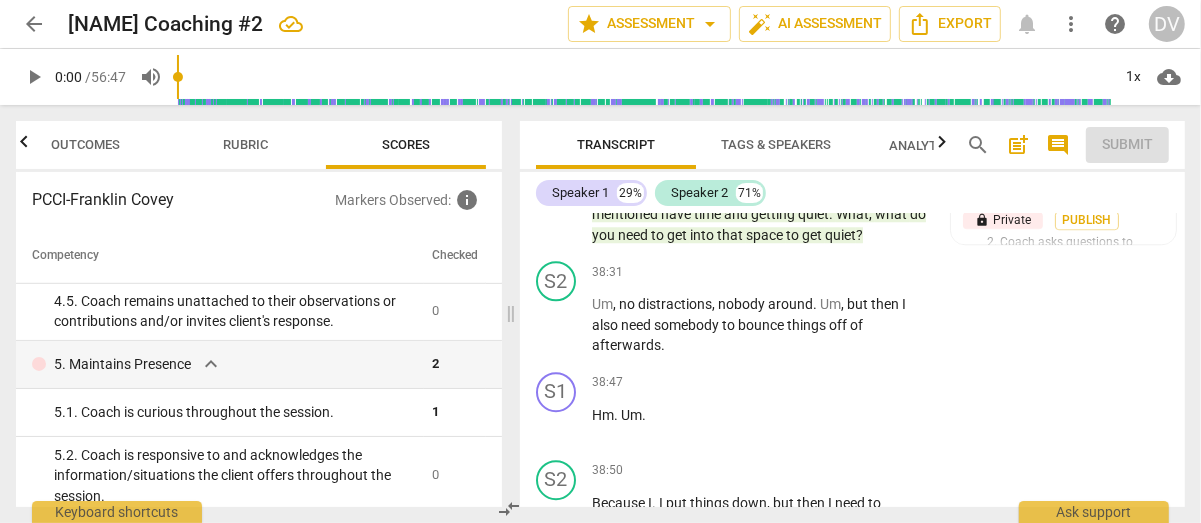 click on "Rubric" at bounding box center [246, 144] 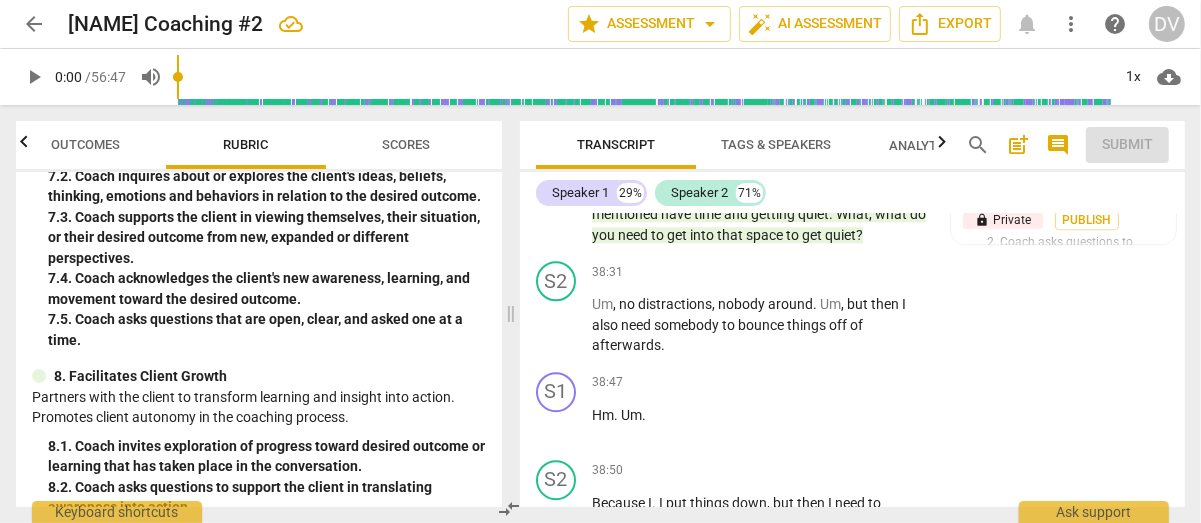 scroll, scrollTop: 1700, scrollLeft: 0, axis: vertical 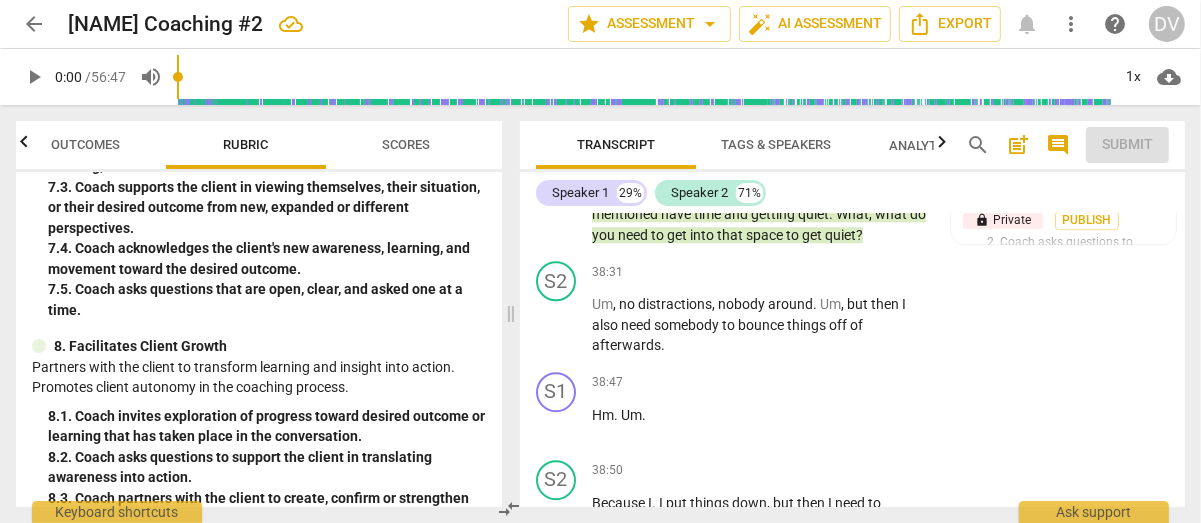 click on "8.Facilitates Client Growth" at bounding box center (718, 162) 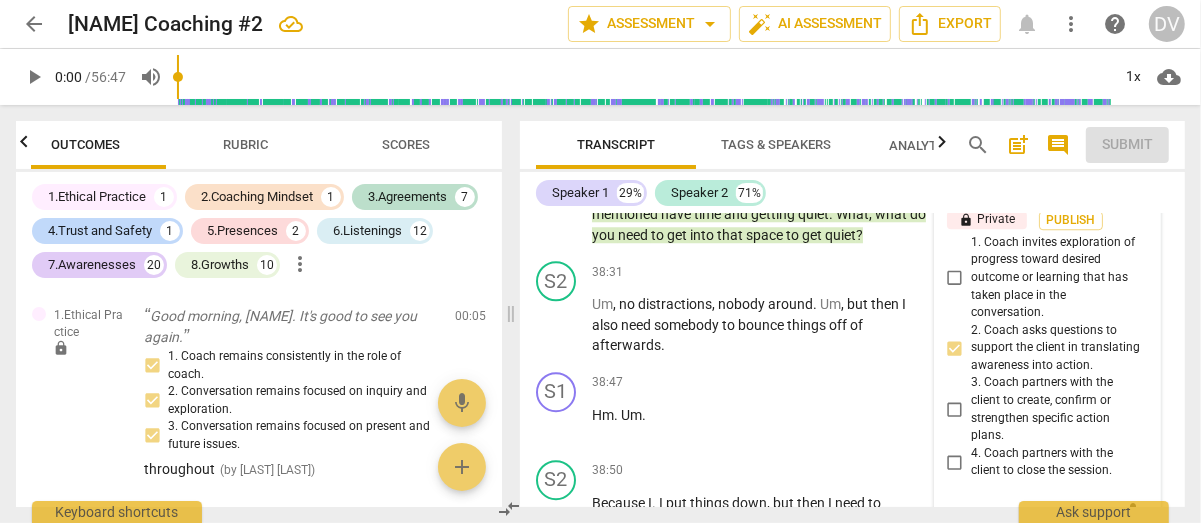 scroll, scrollTop: 22930, scrollLeft: 0, axis: vertical 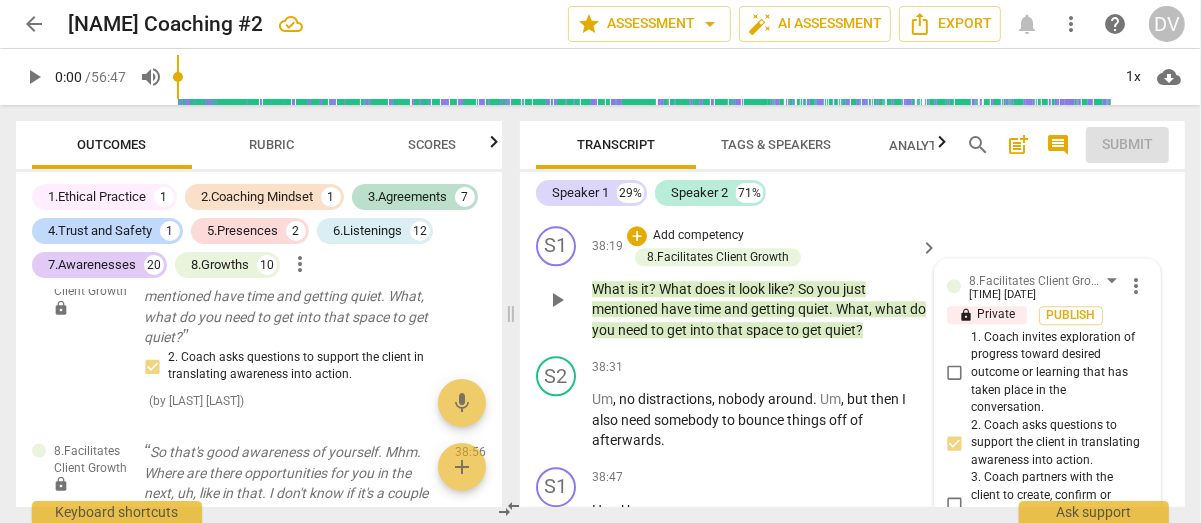 click on "Add competency" at bounding box center (698, 236) 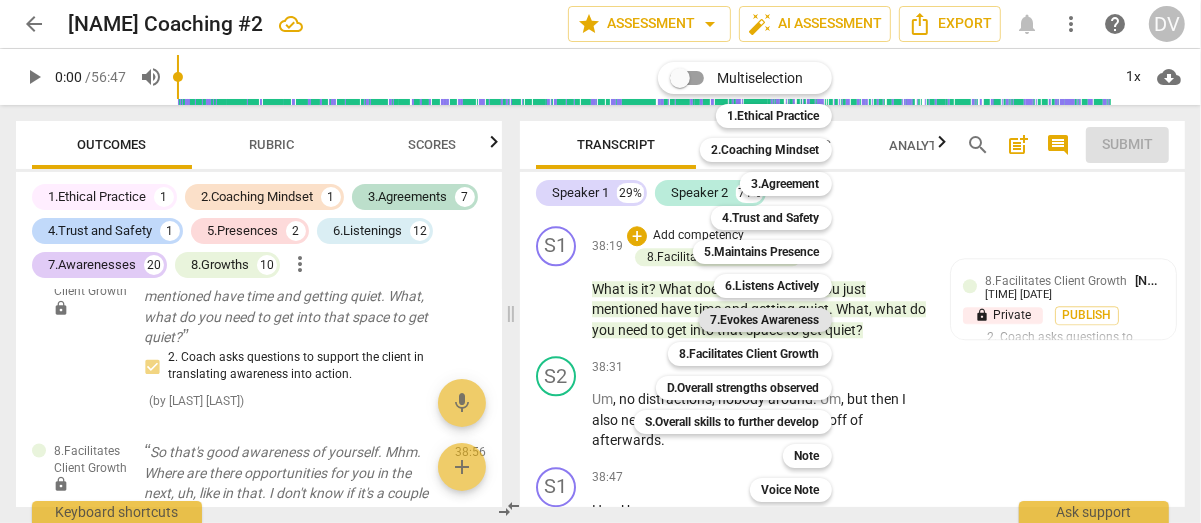 click on "7.Evokes Awareness" at bounding box center (765, 320) 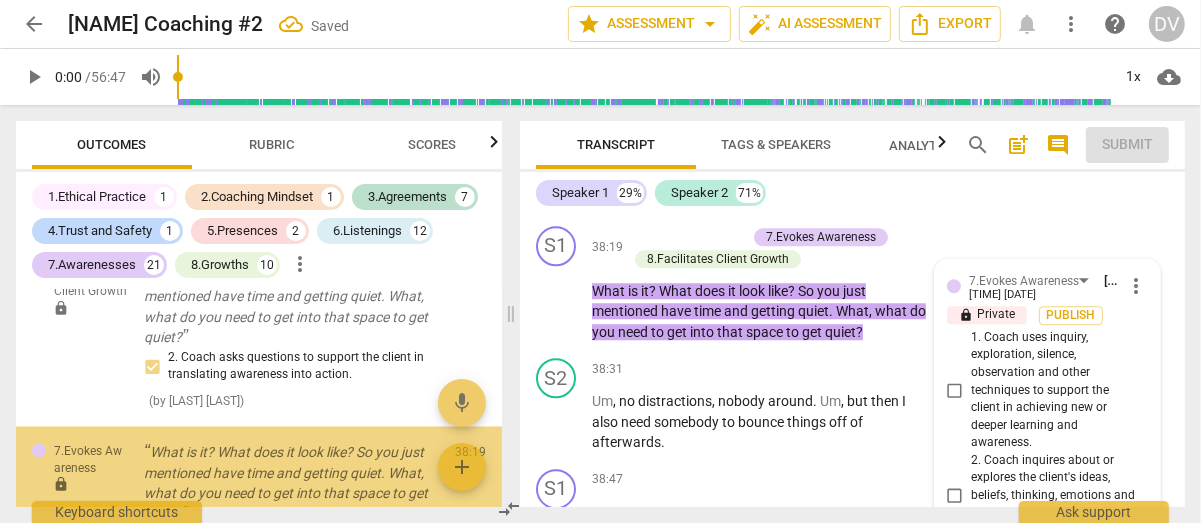 scroll, scrollTop: 23153, scrollLeft: 0, axis: vertical 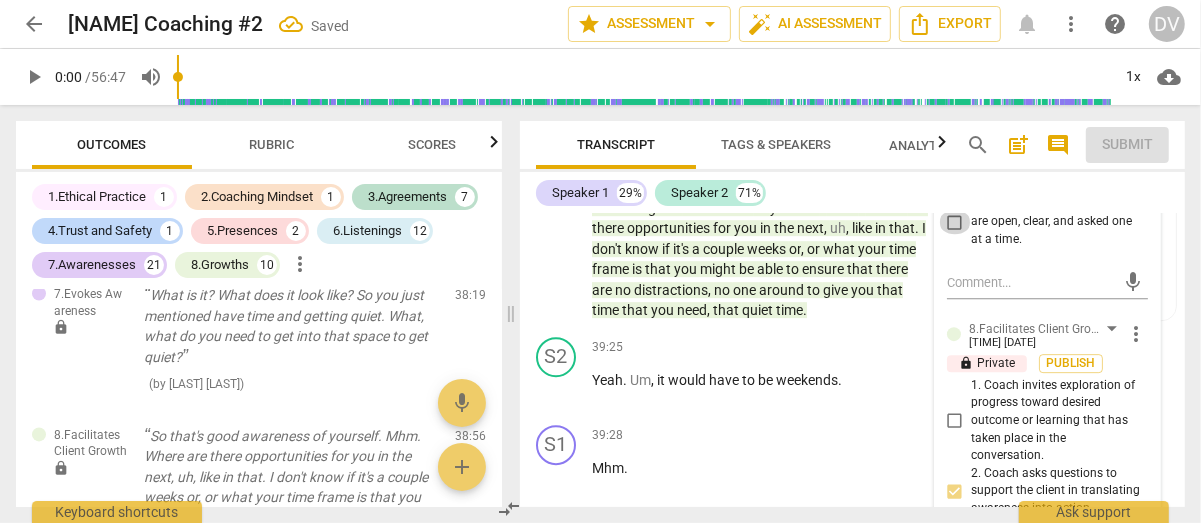 click on "5. Coach asks questions that are open, clear, and asked one at a time." at bounding box center (955, 222) 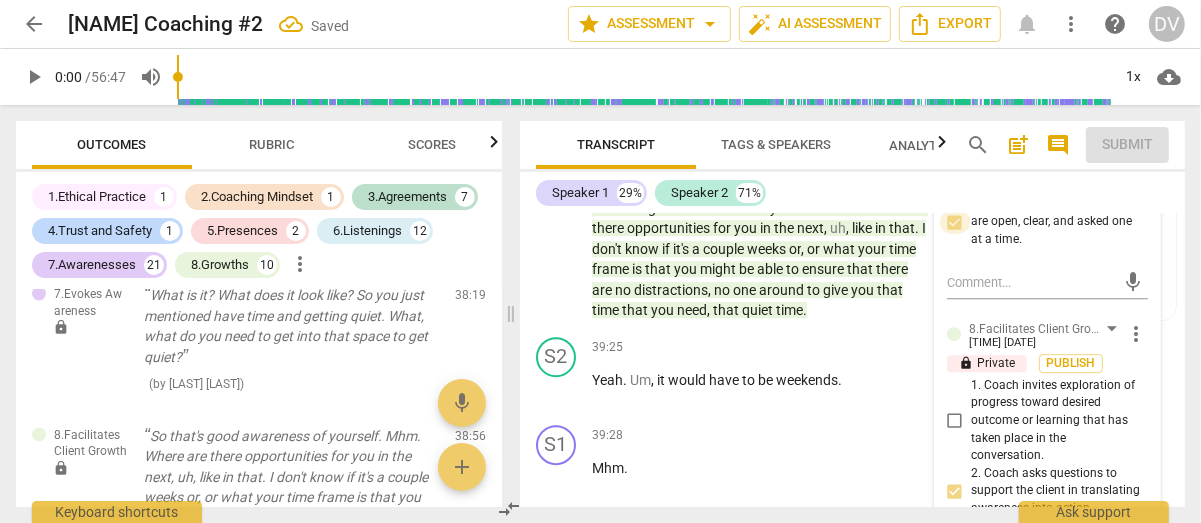 click on "5. Coach asks questions that are open, clear, and asked one at a time." at bounding box center (955, 222) 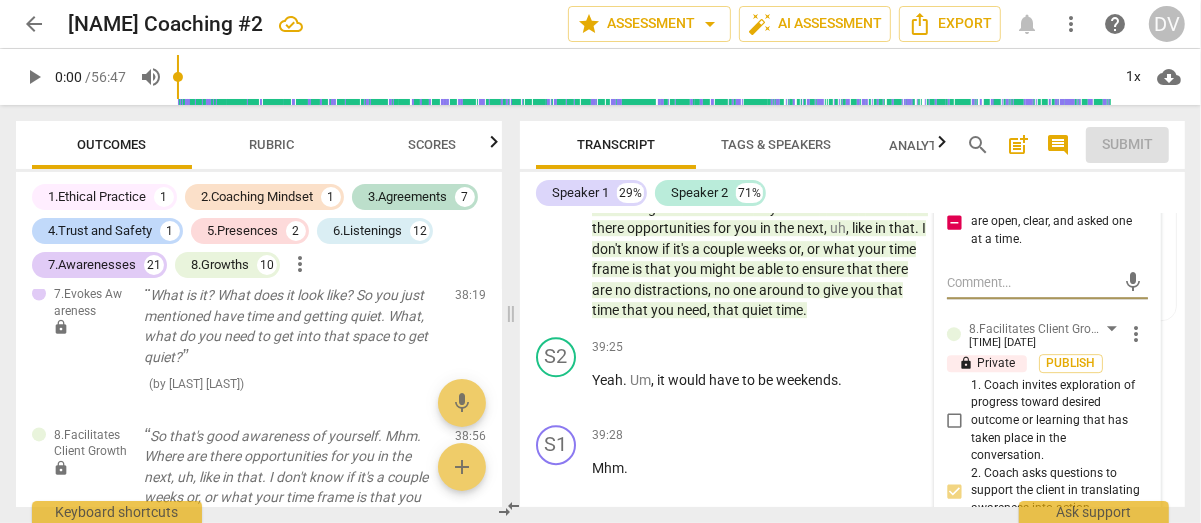 click at bounding box center (1031, 282) 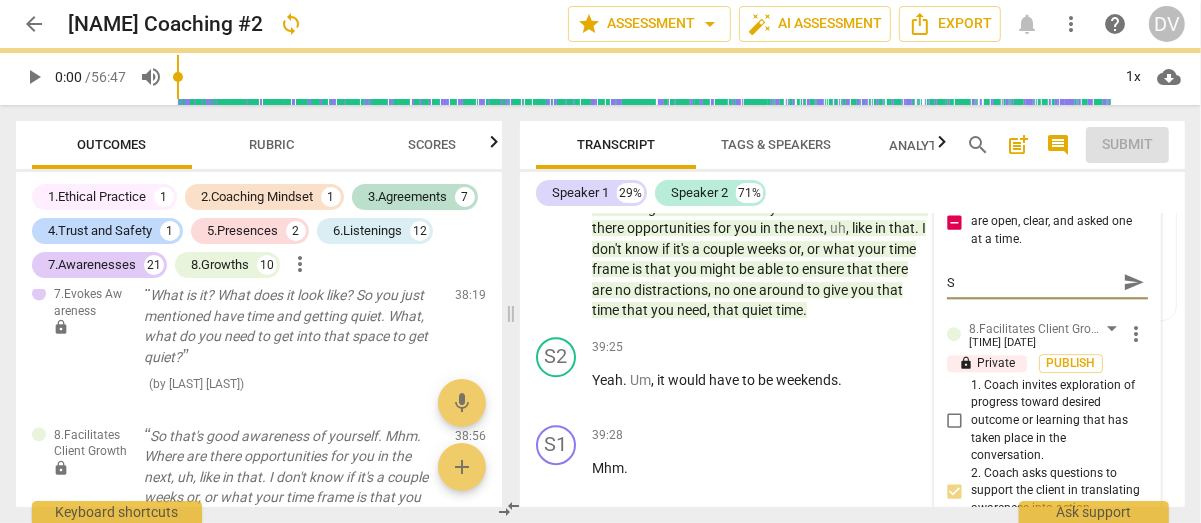 type on "St" 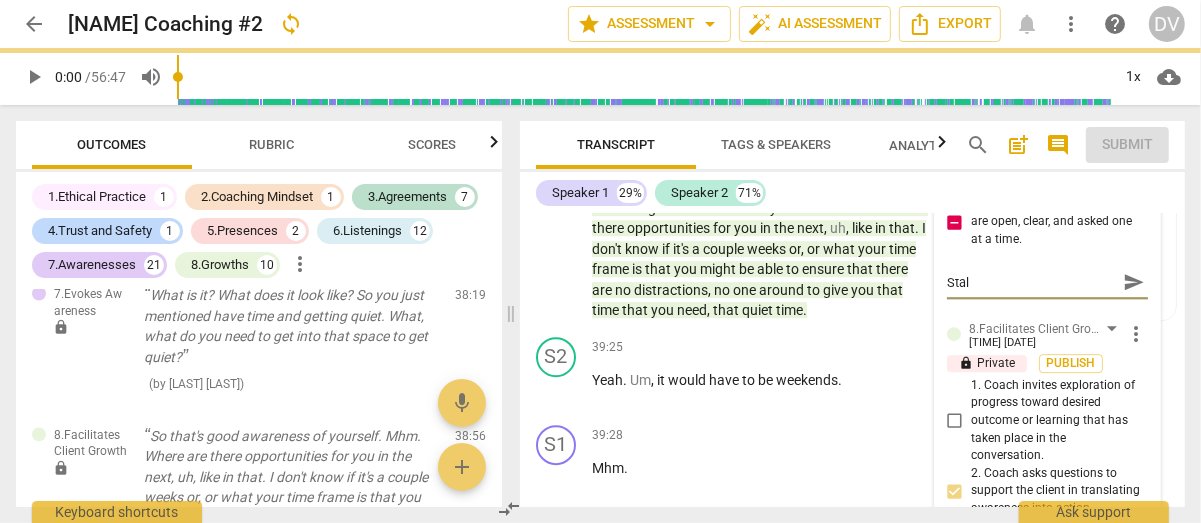 type on "Stale" 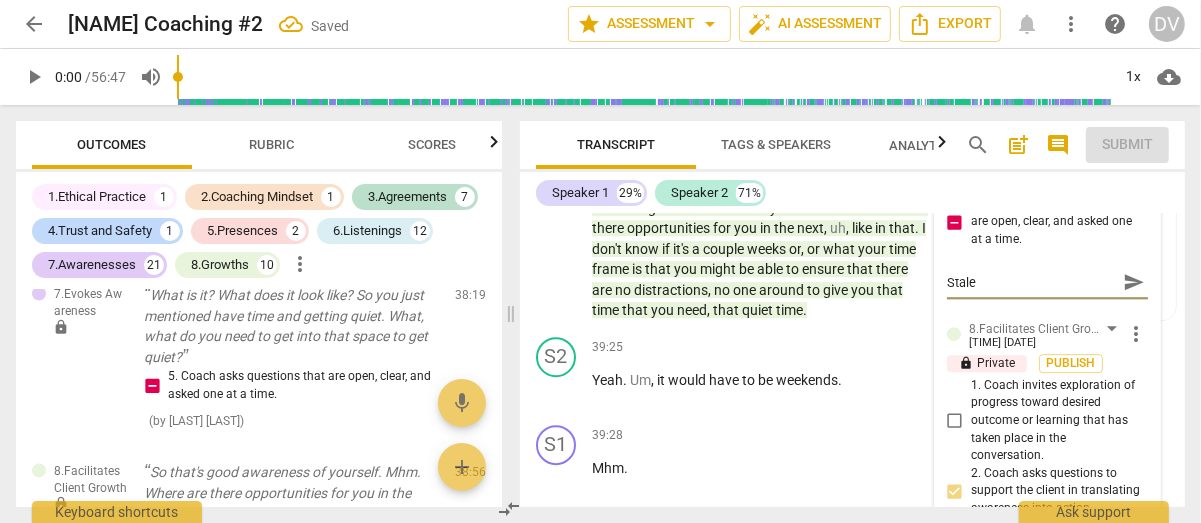 type on "Staled" 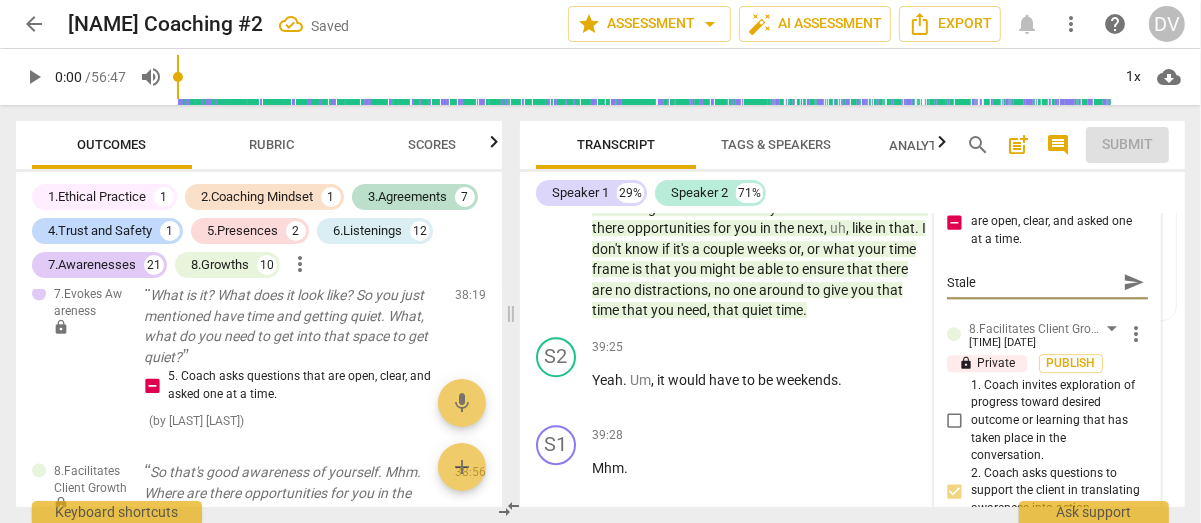 type on "Staled" 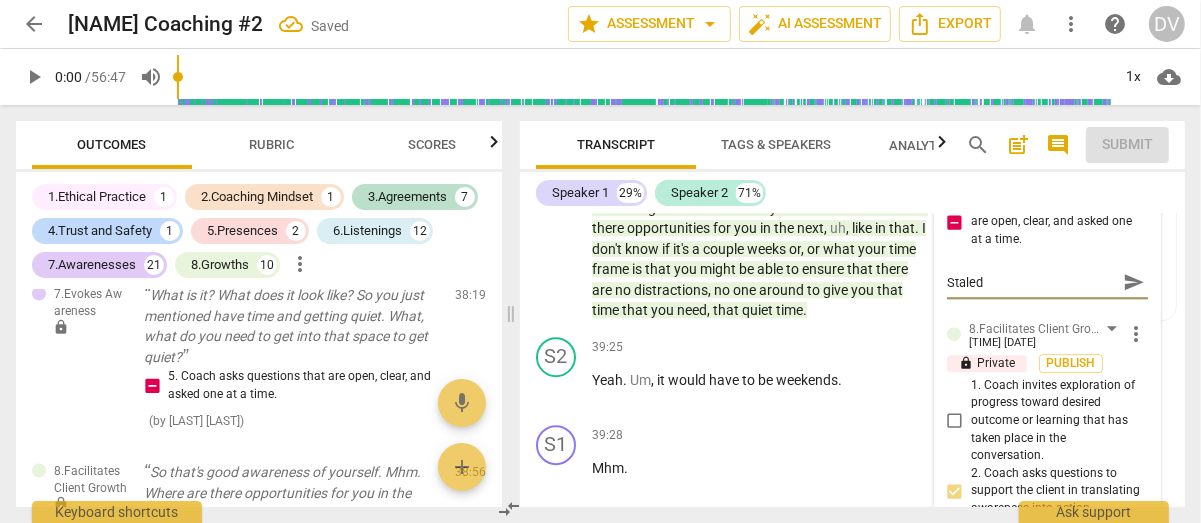 type on "Stale" 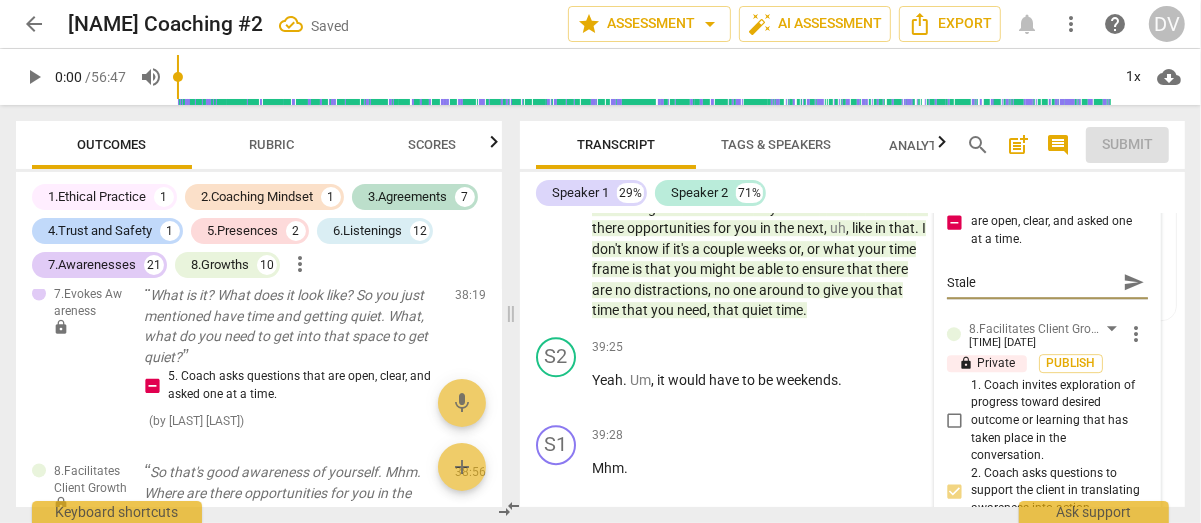 type on "Stal" 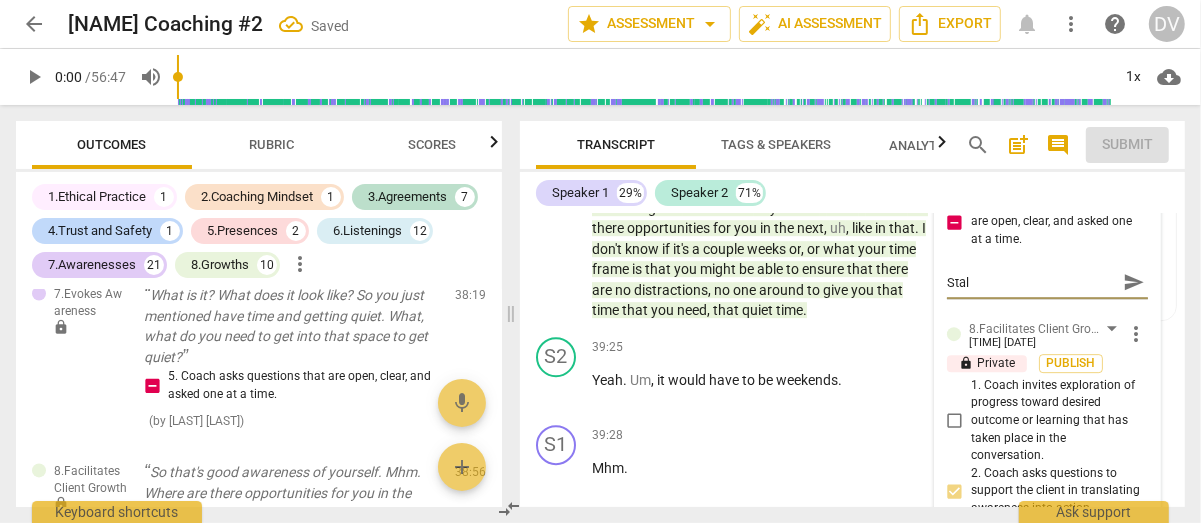 type on "Sta" 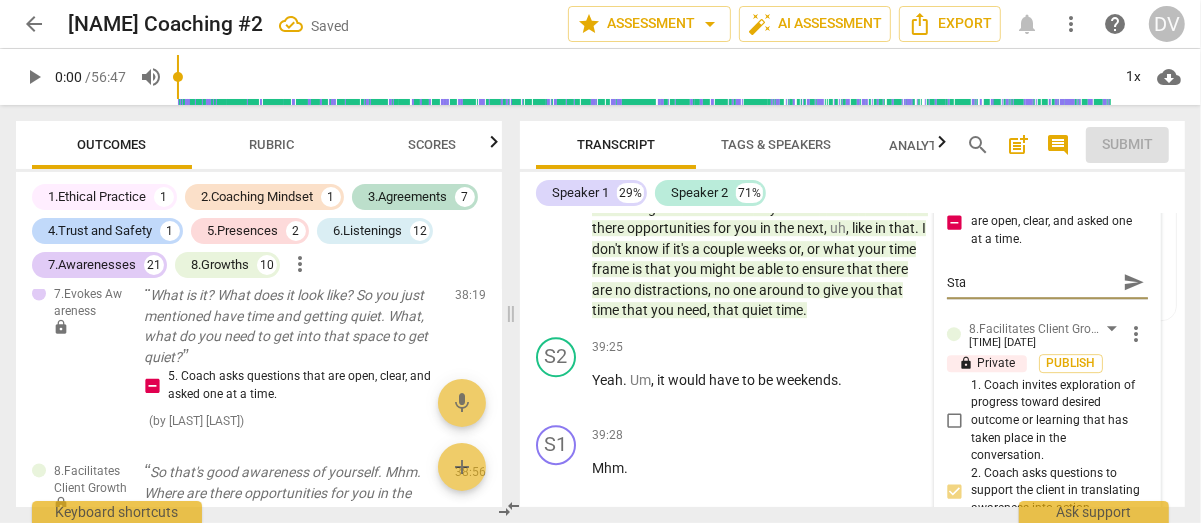type on "Stak" 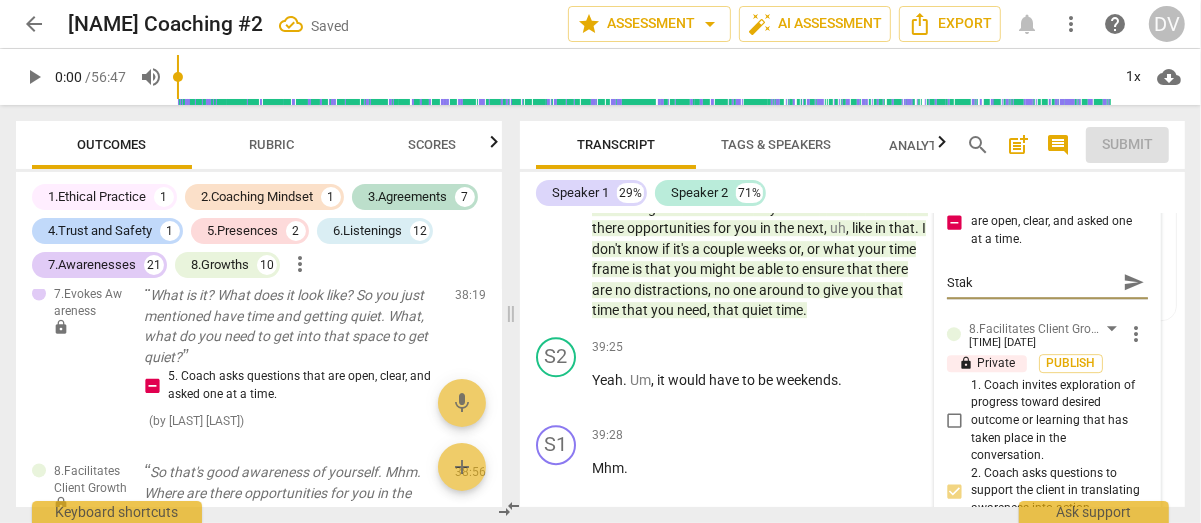 type on "Stake" 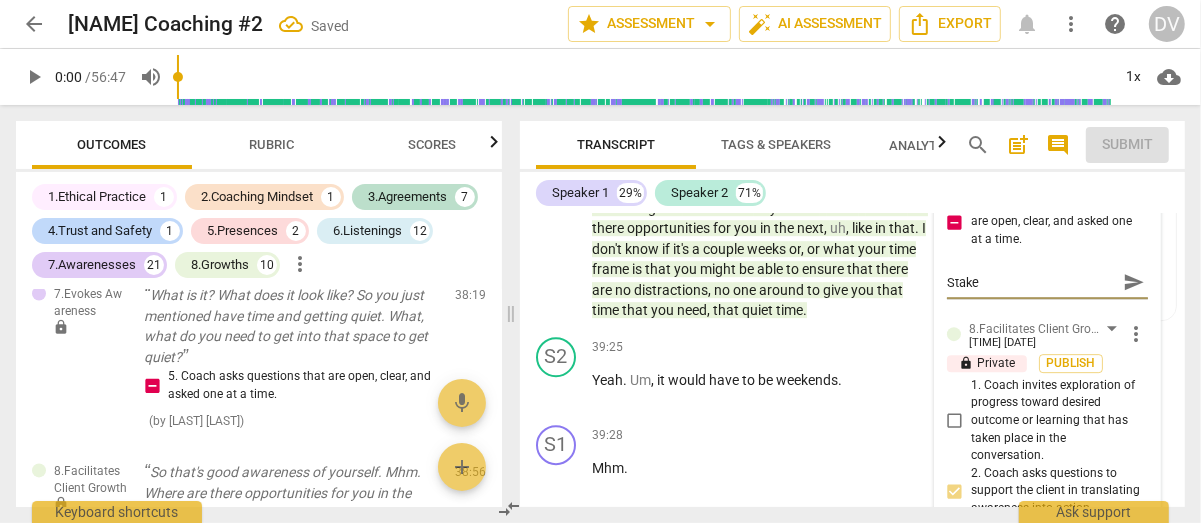 type on "Staked" 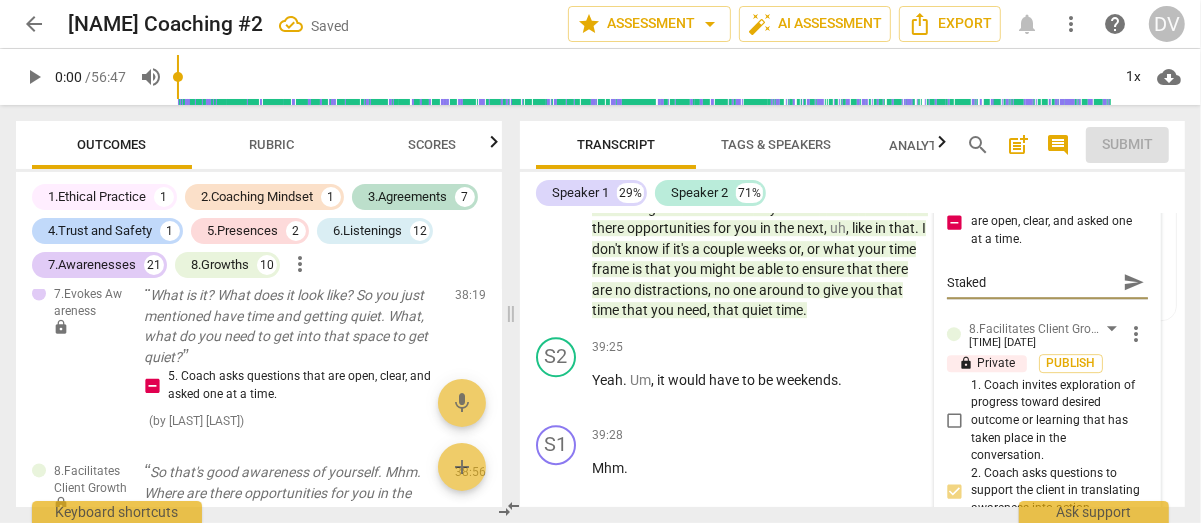 type on "Staked" 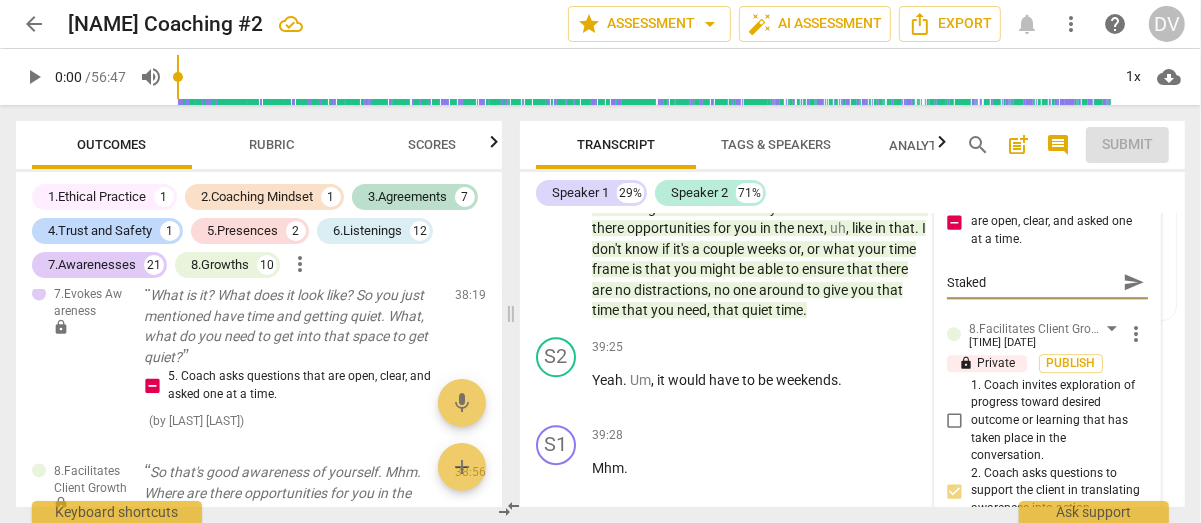 type on "Staked" 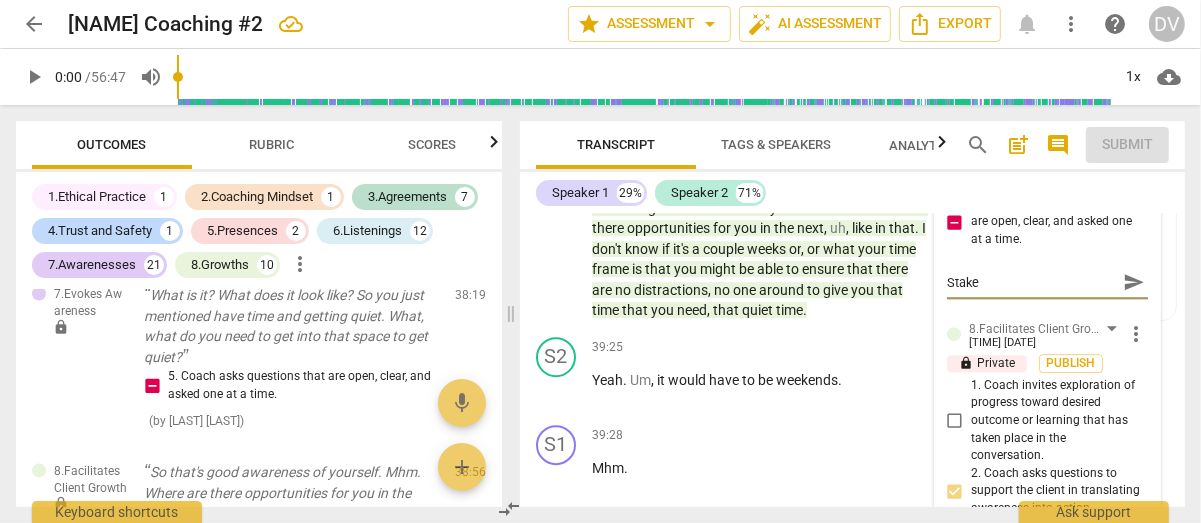 type on "Stak" 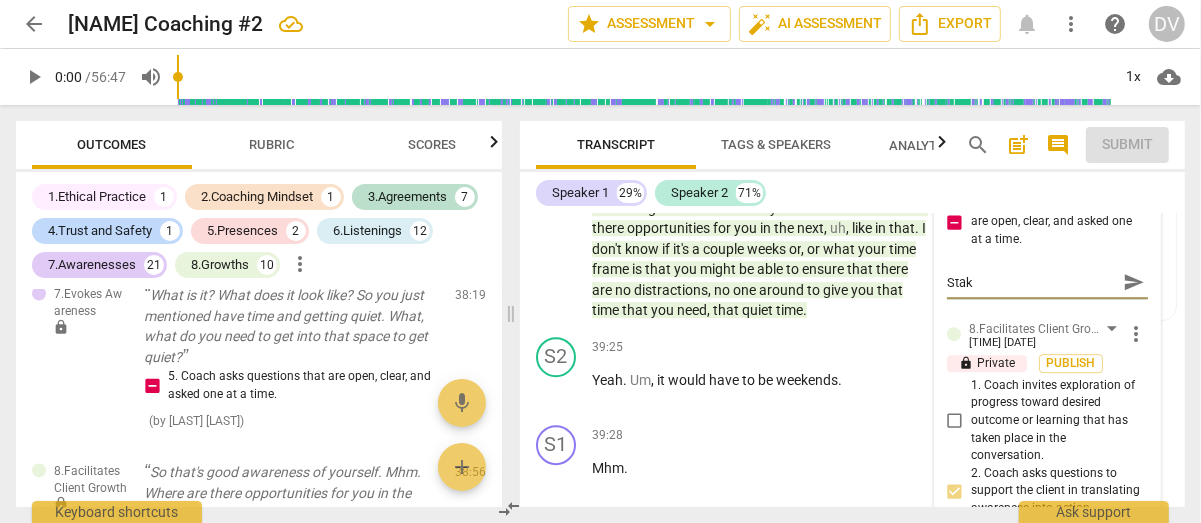 type on "Sta" 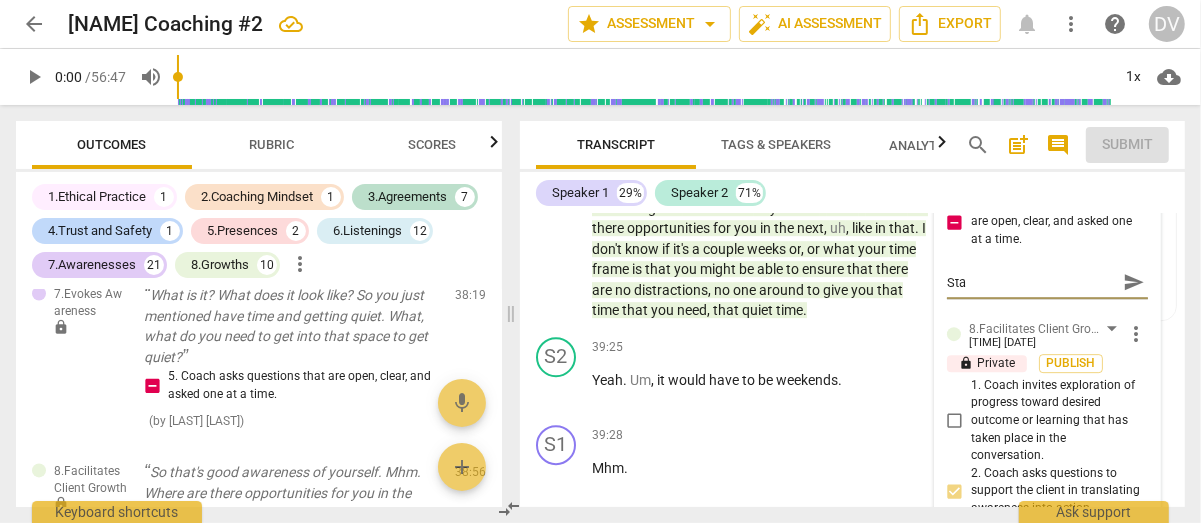 type on "Stac" 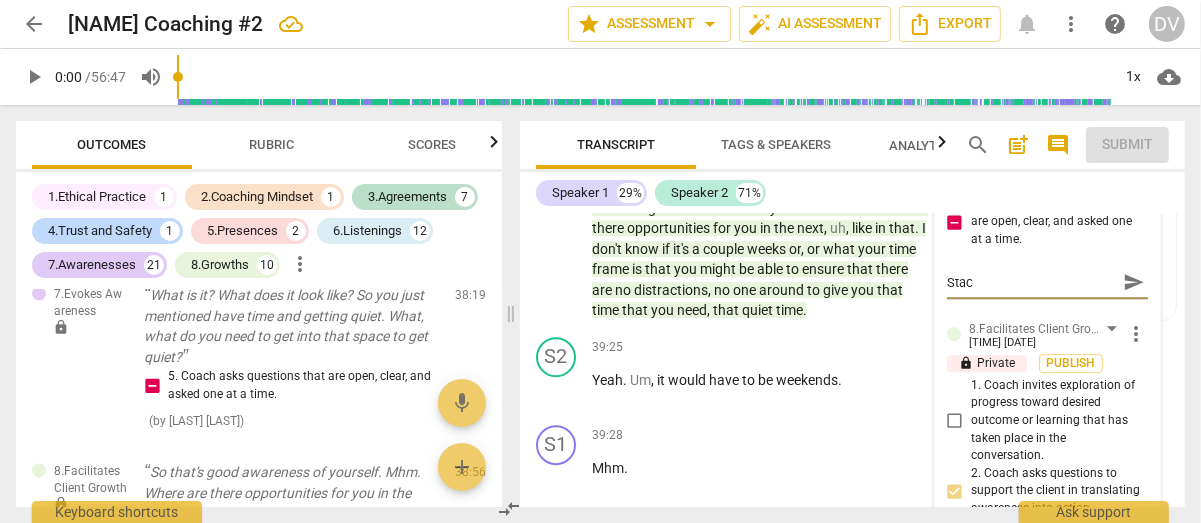 type on "Stack" 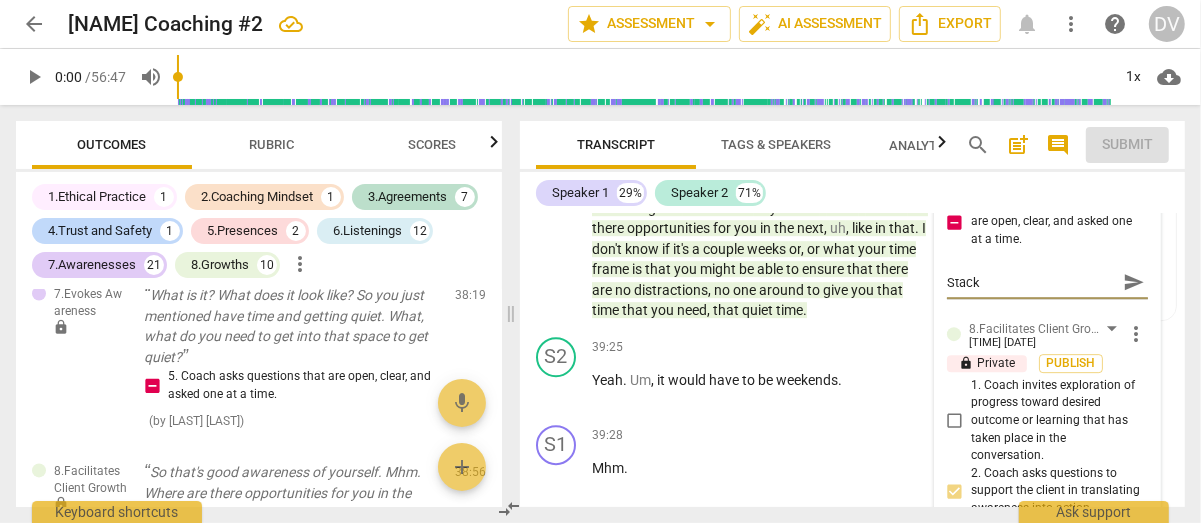 type on "Stacke" 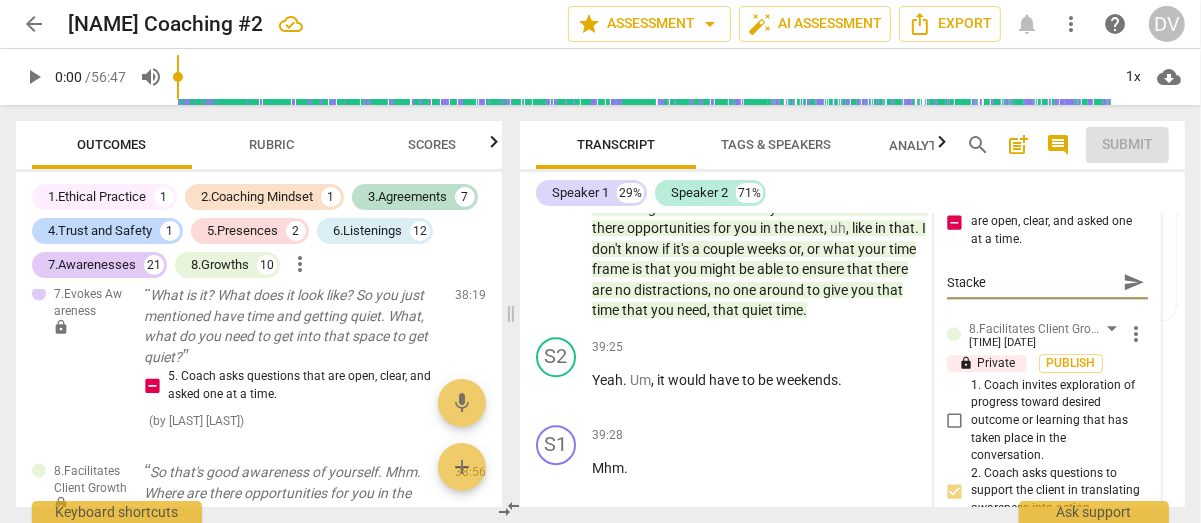 type on "Stacked" 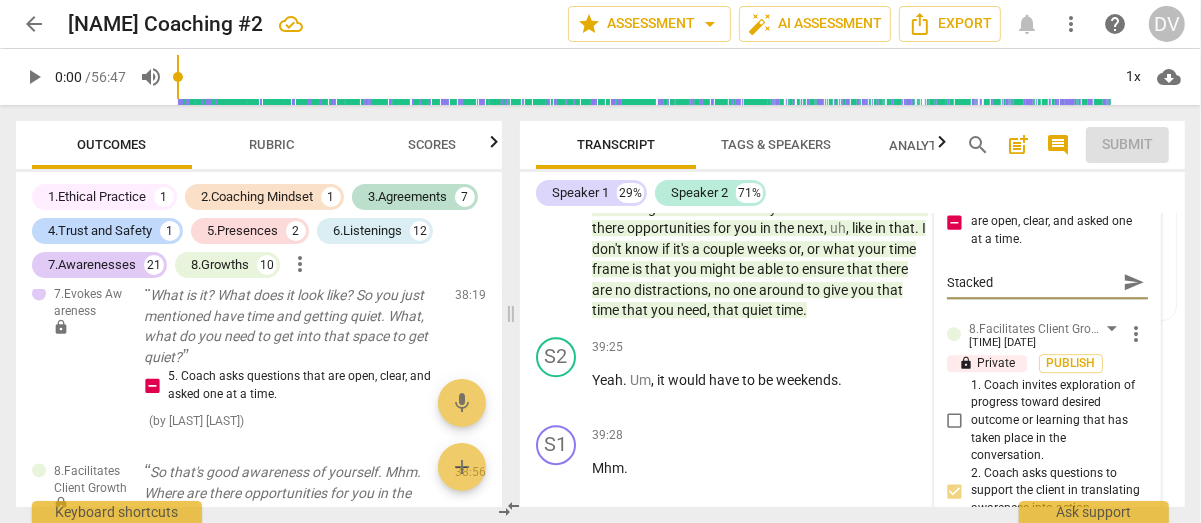 type on "Stacked" 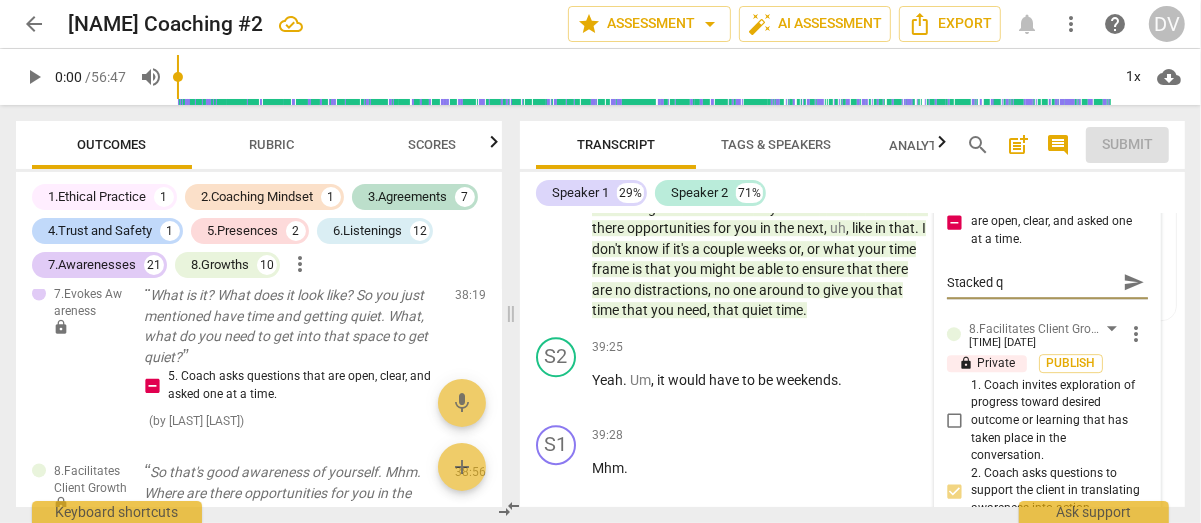 type on "Stacked qu" 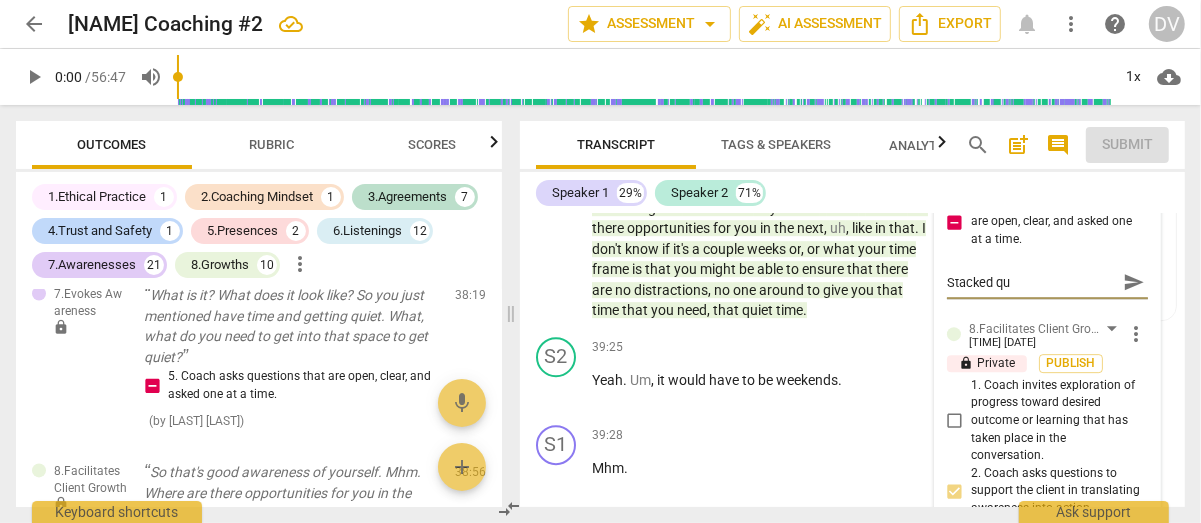 type on "Stacked que" 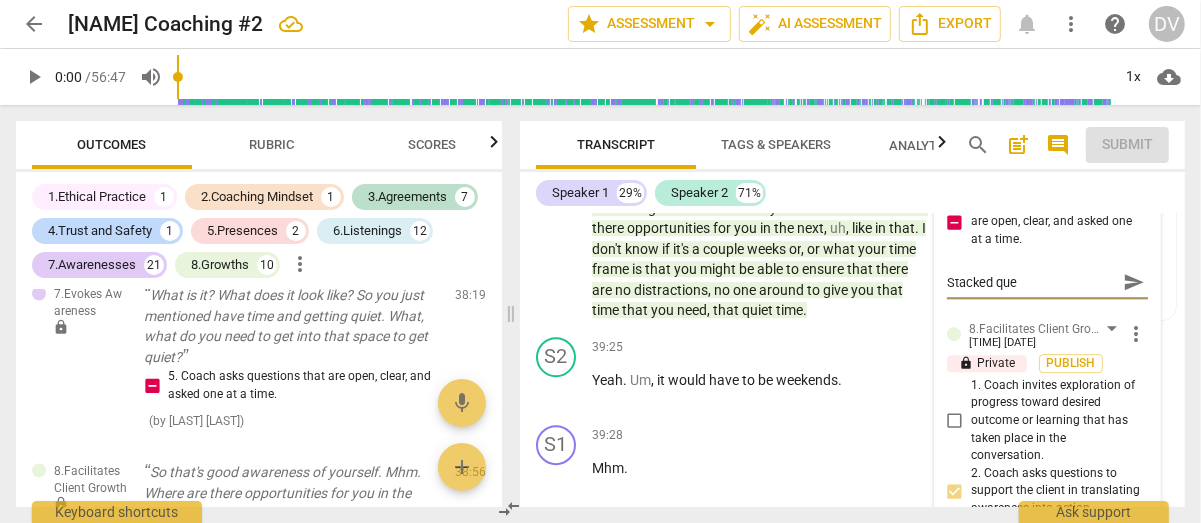 type on "Stacked ques" 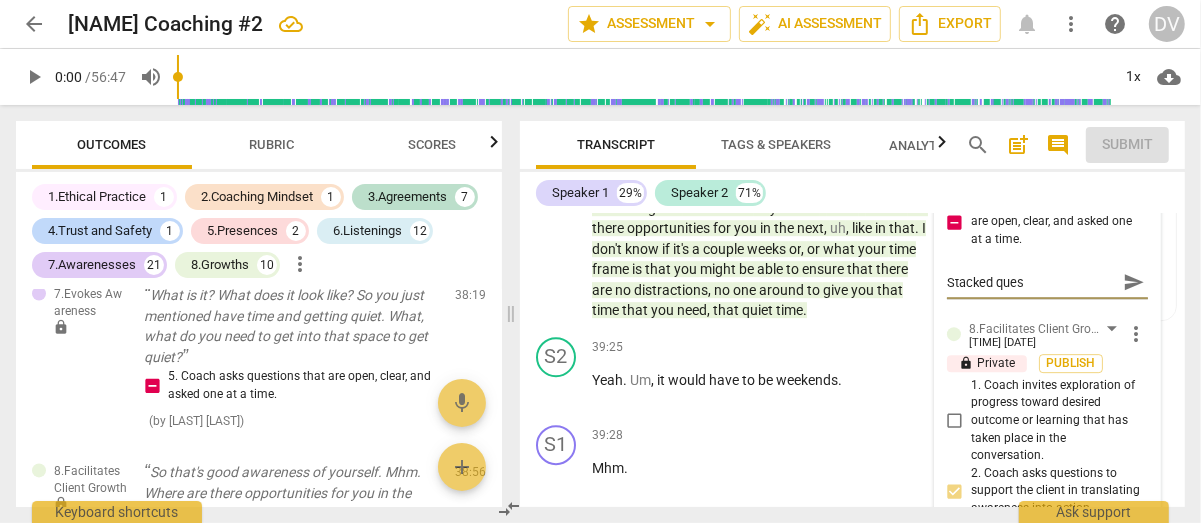type on "Stacked quest" 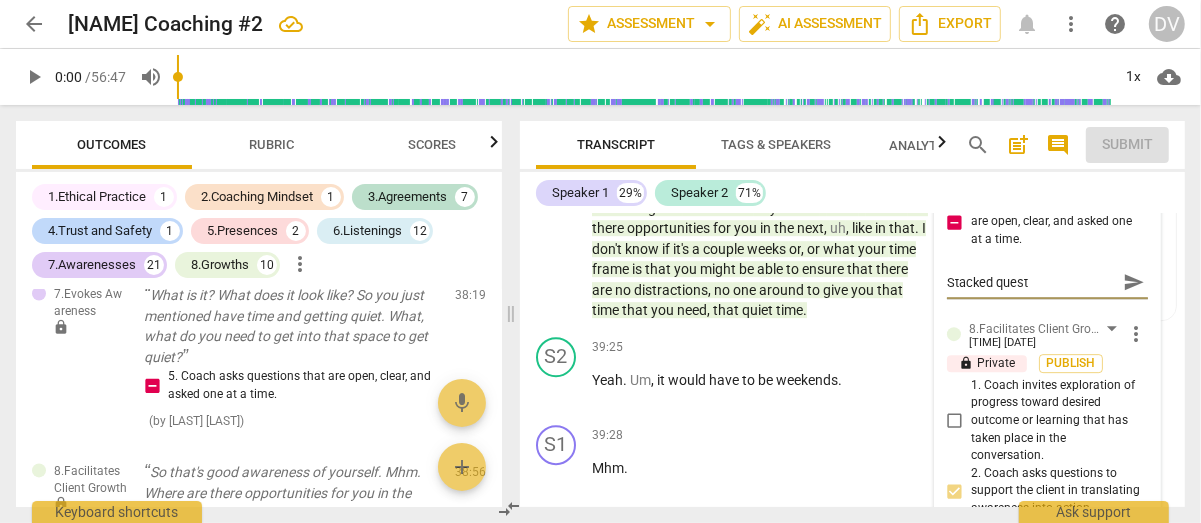 type on "Stacked questi" 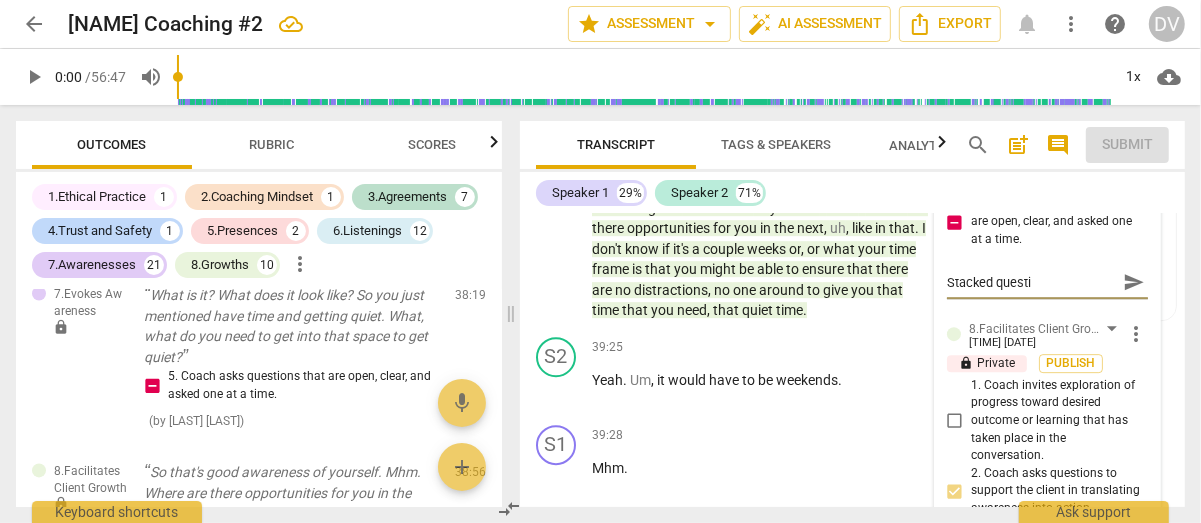 type on "Stacked questio" 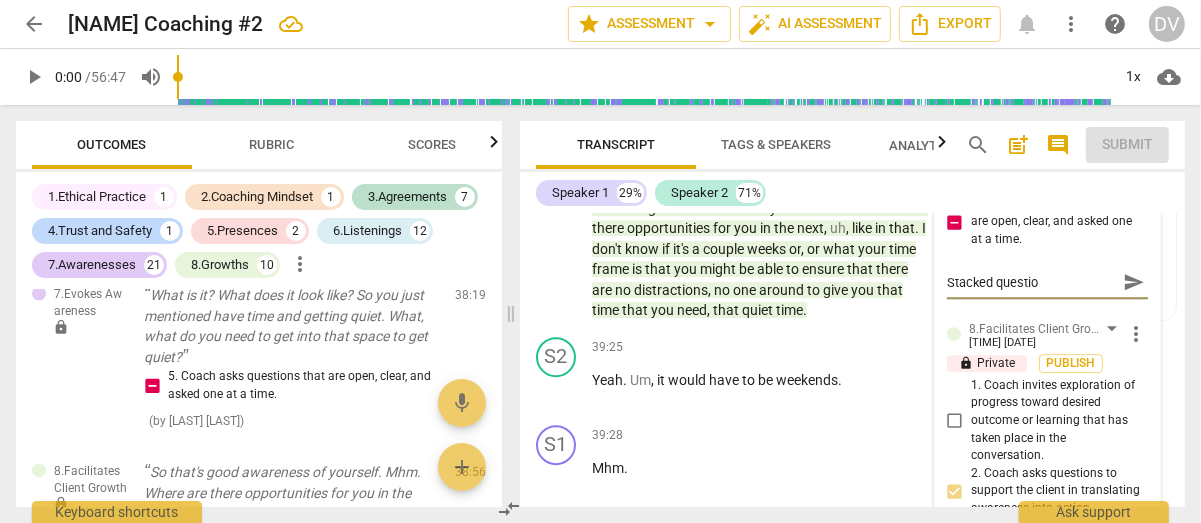 type on "Stacked question" 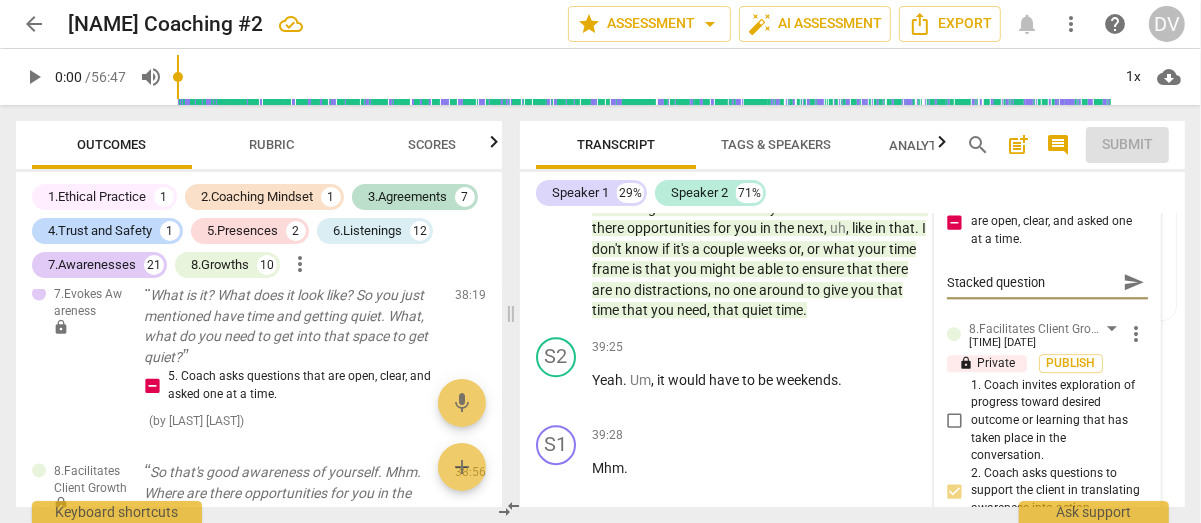 type on "Stacked questions" 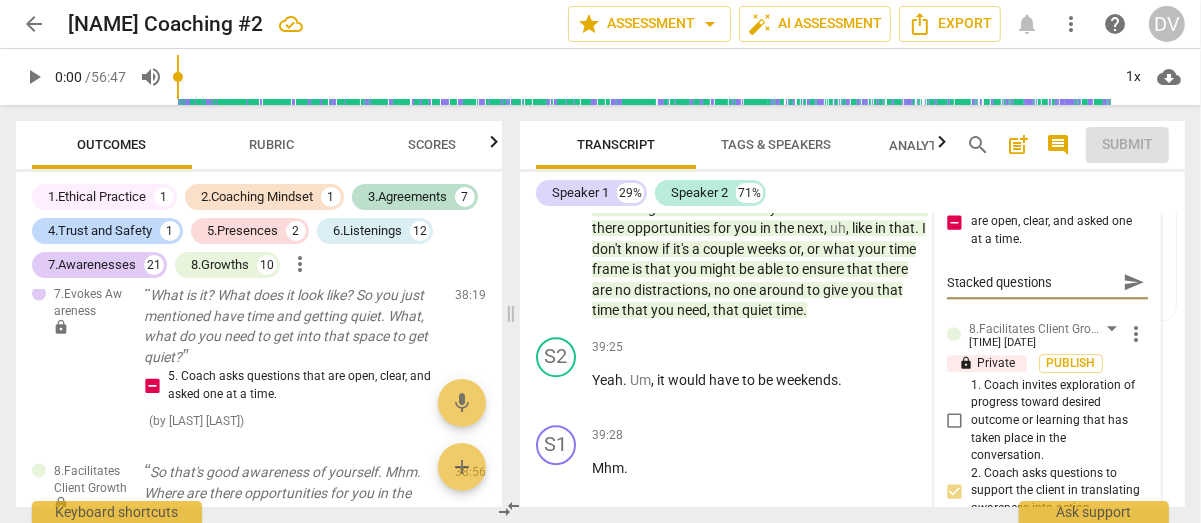 type on "Stacked questions" 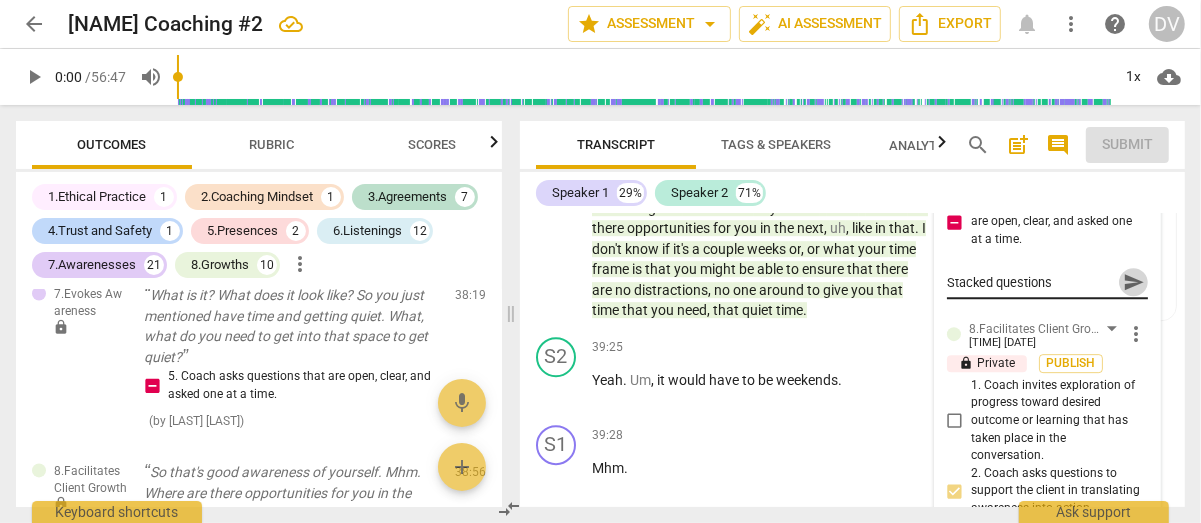 click on "send" at bounding box center [1134, 282] 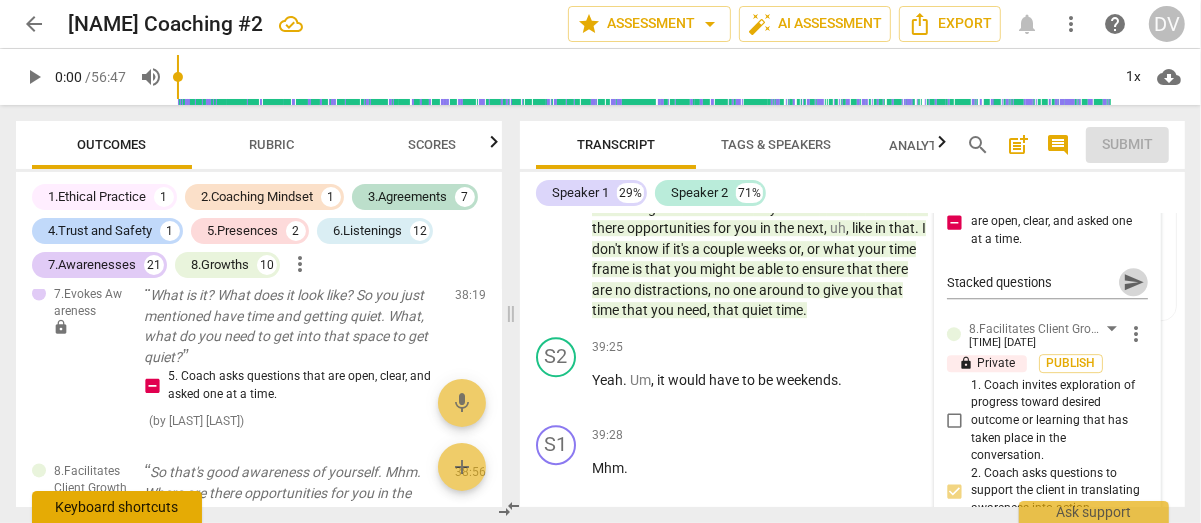 type 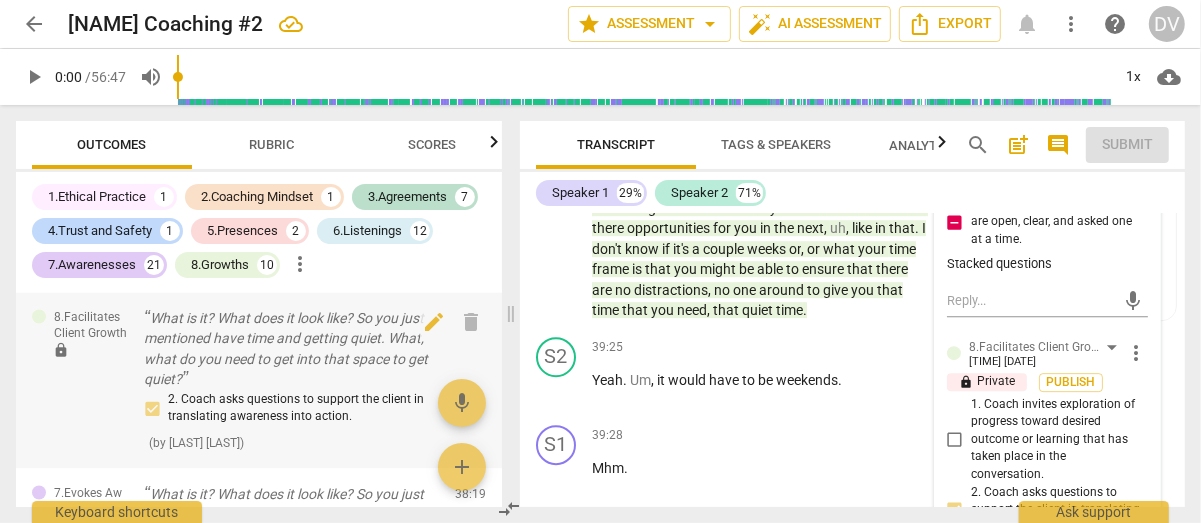 scroll, scrollTop: 7223, scrollLeft: 0, axis: vertical 